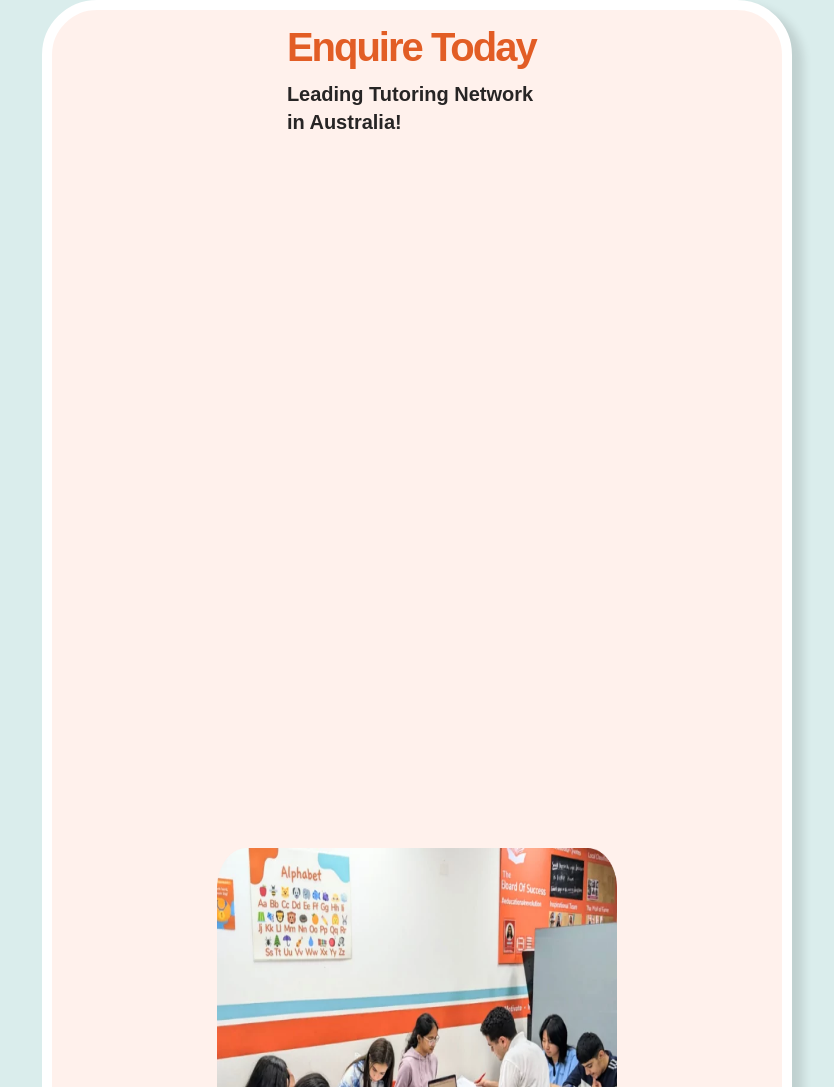 scroll, scrollTop: 0, scrollLeft: 0, axis: both 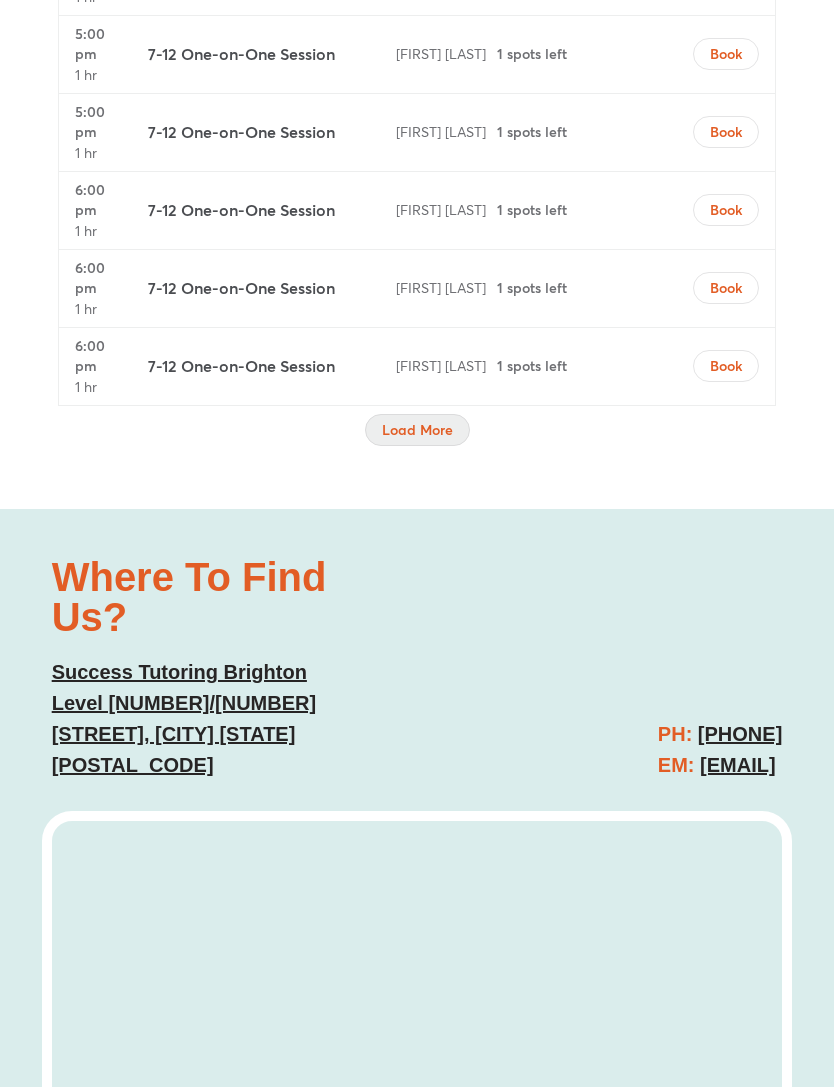 click on "Load More" at bounding box center [417, 430] 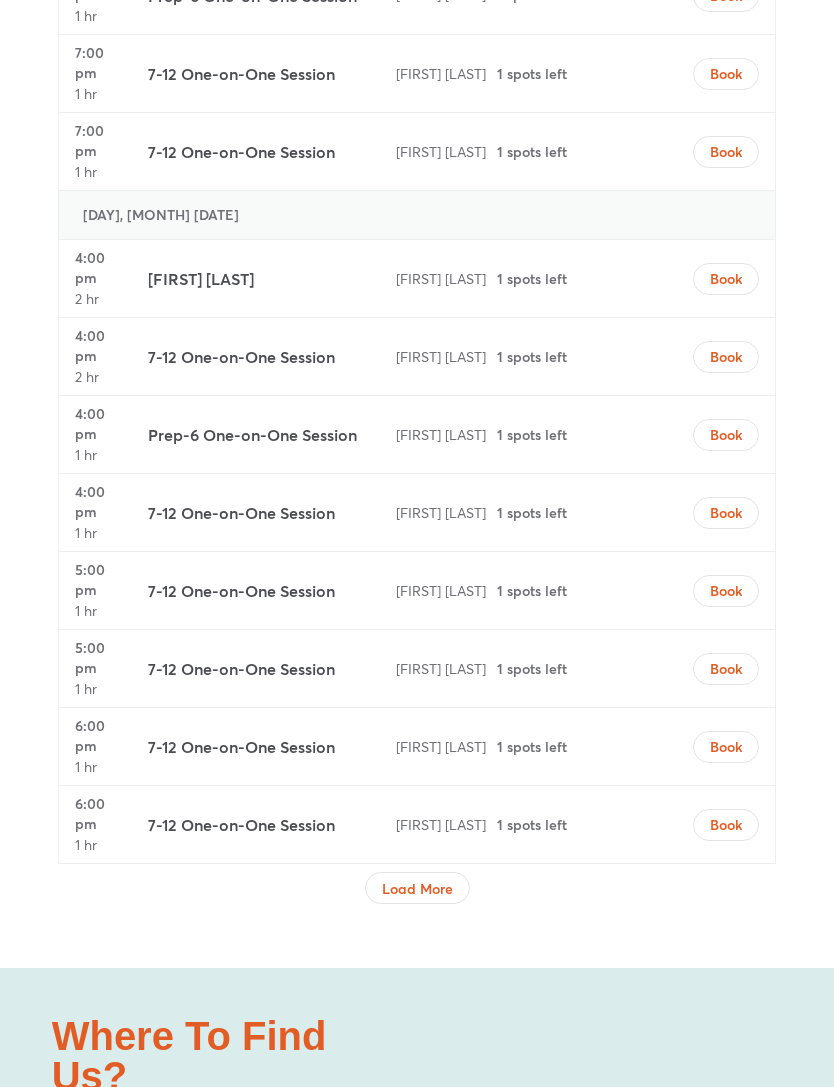 scroll, scrollTop: 8659, scrollLeft: 0, axis: vertical 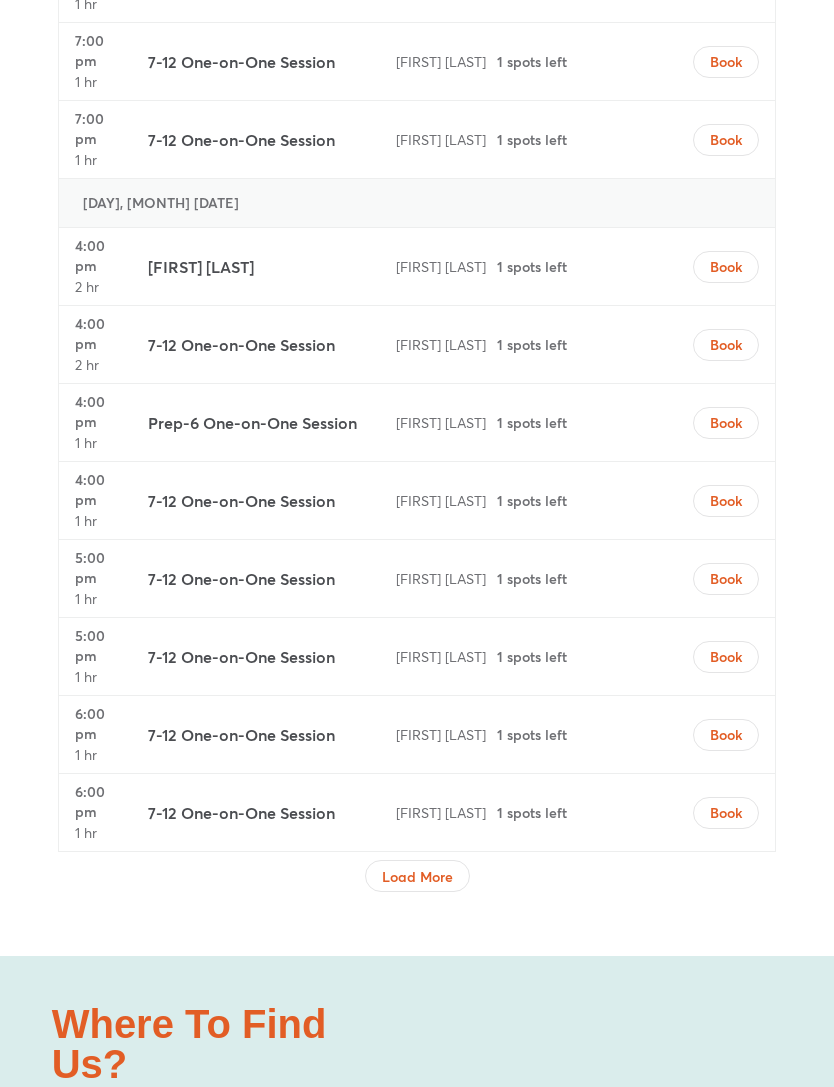 click on "Jacinda C" at bounding box center [201, 268] 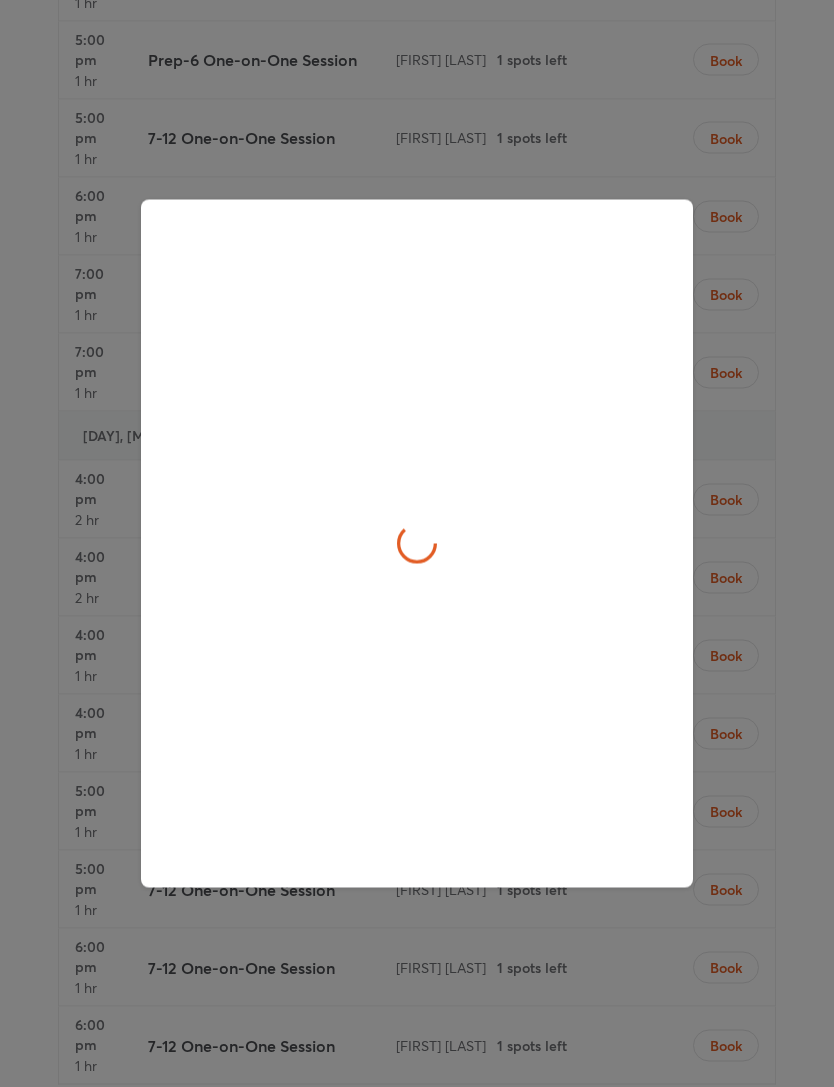 scroll, scrollTop: 8660, scrollLeft: 0, axis: vertical 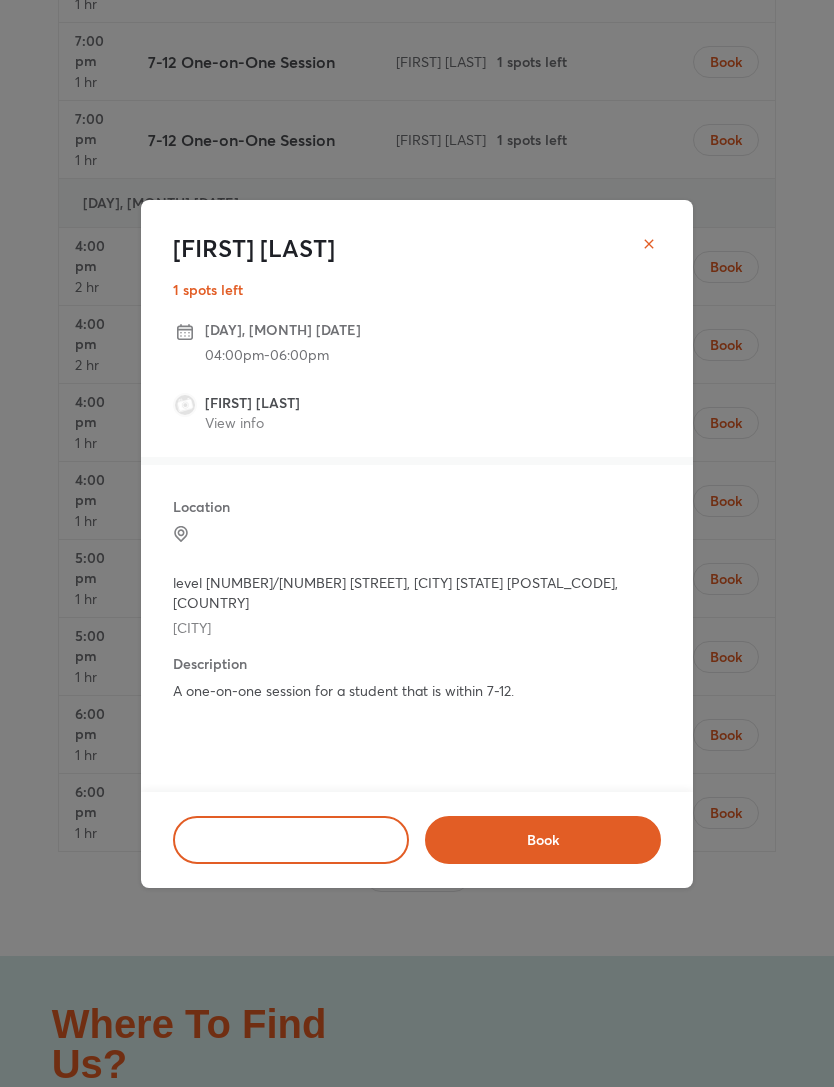 click 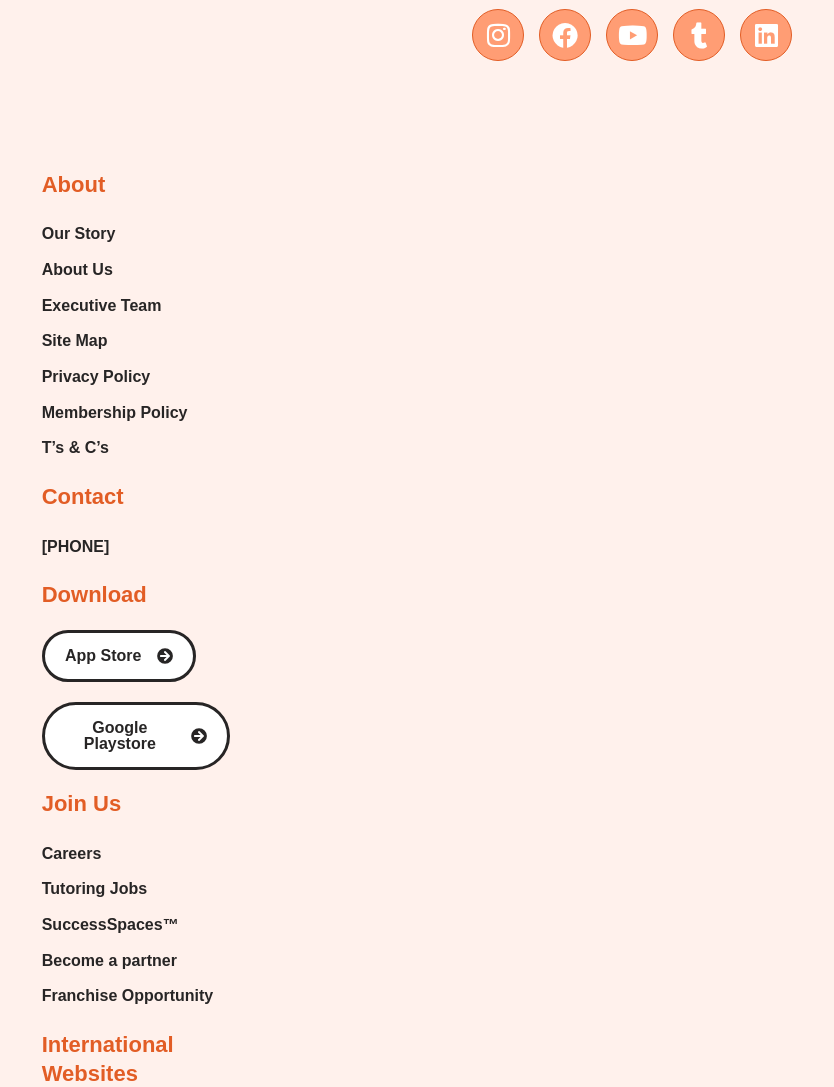 scroll, scrollTop: 13371, scrollLeft: 0, axis: vertical 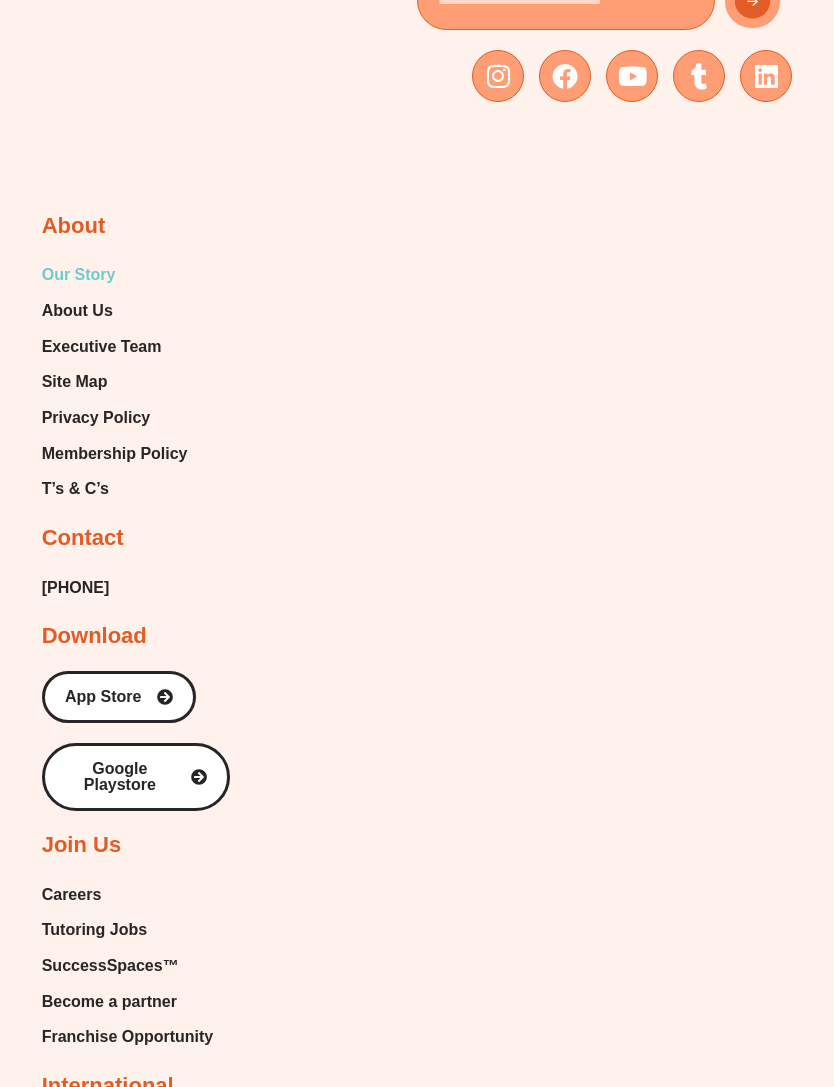 click on "Our Story" at bounding box center [79, 276] 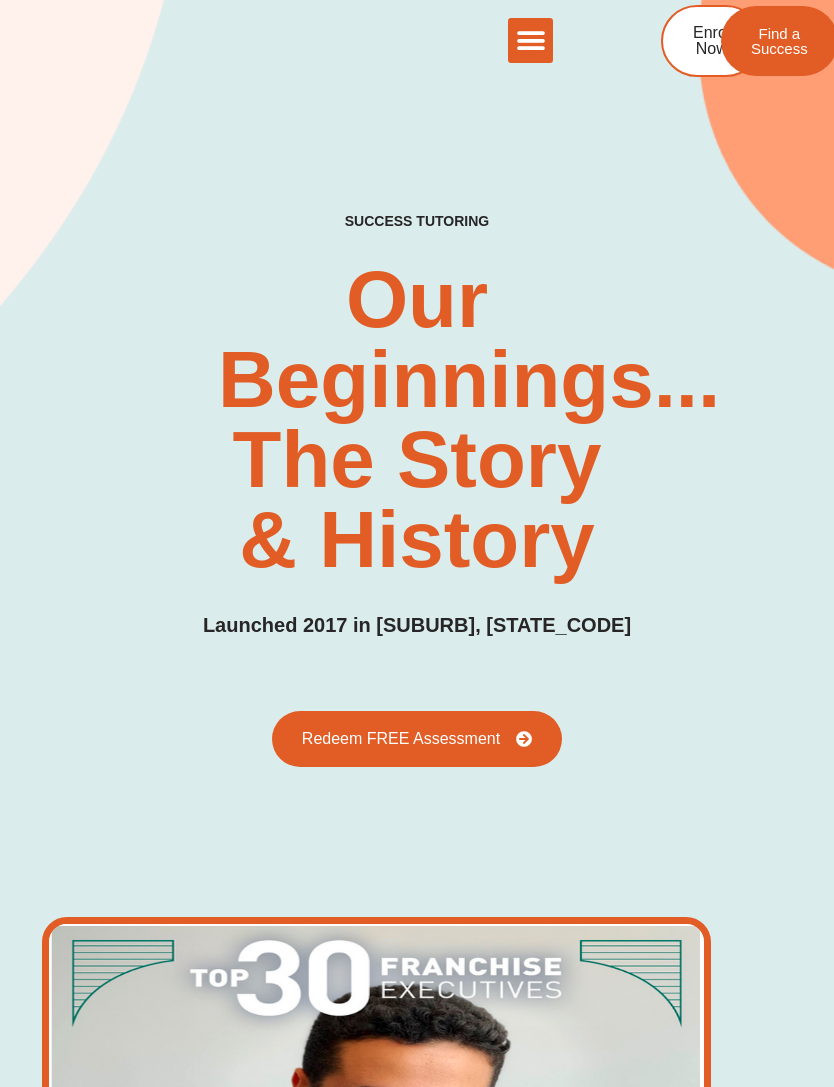 scroll, scrollTop: 483, scrollLeft: 0, axis: vertical 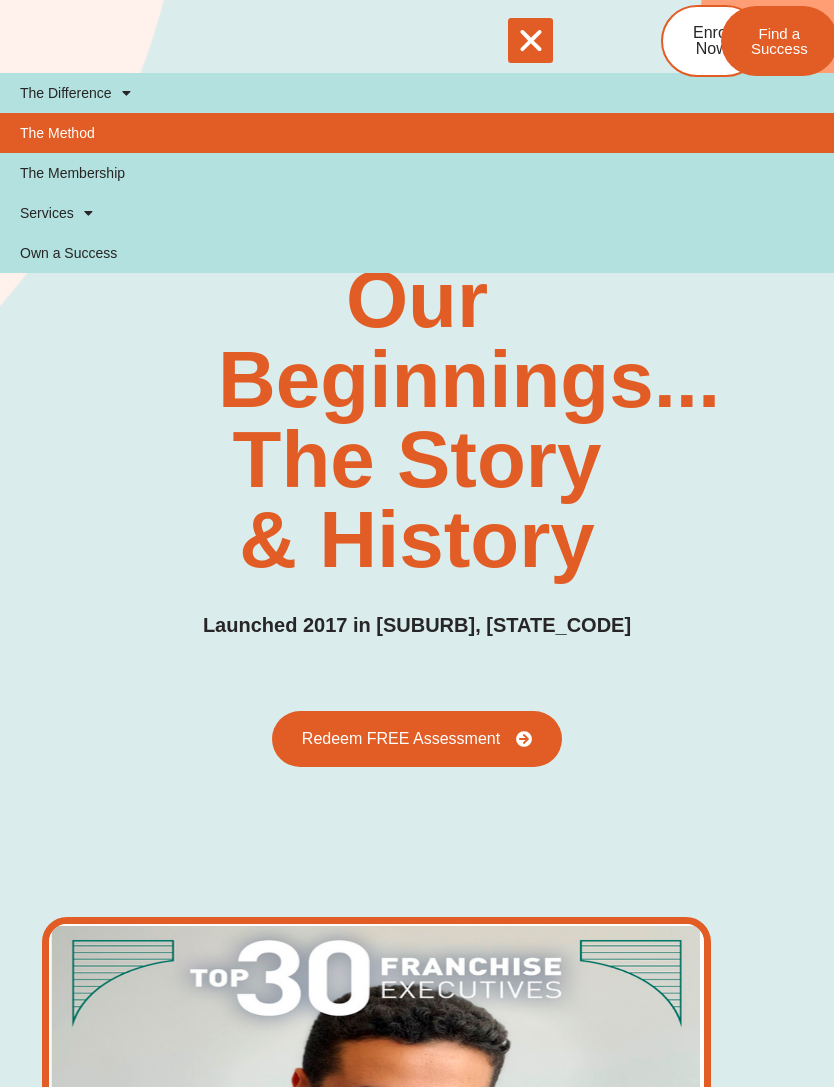 click on "The Method" 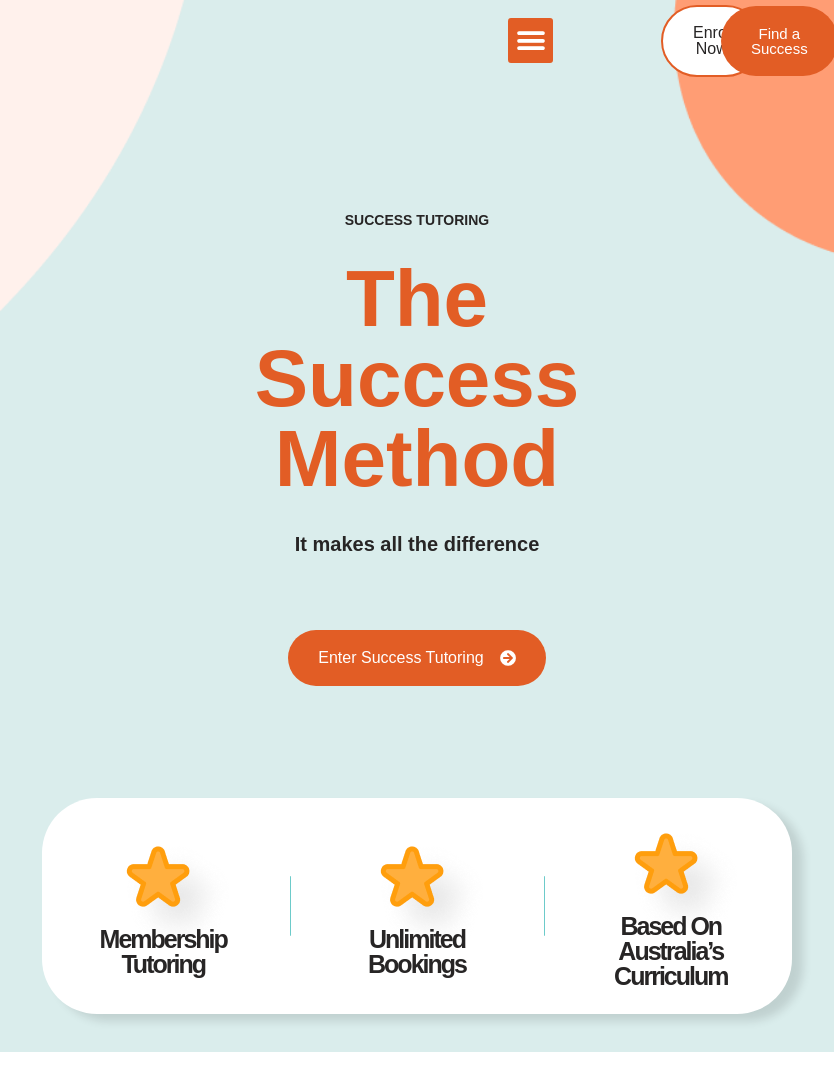 scroll, scrollTop: 0, scrollLeft: 0, axis: both 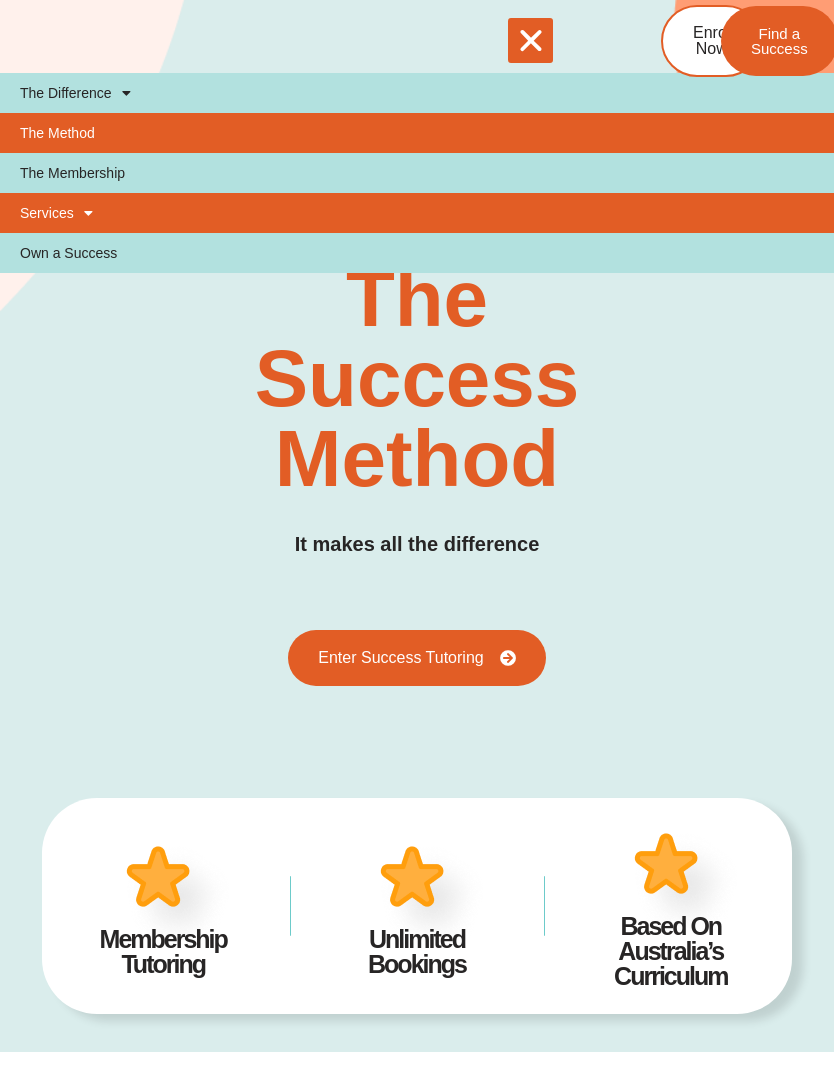 click on "Services" 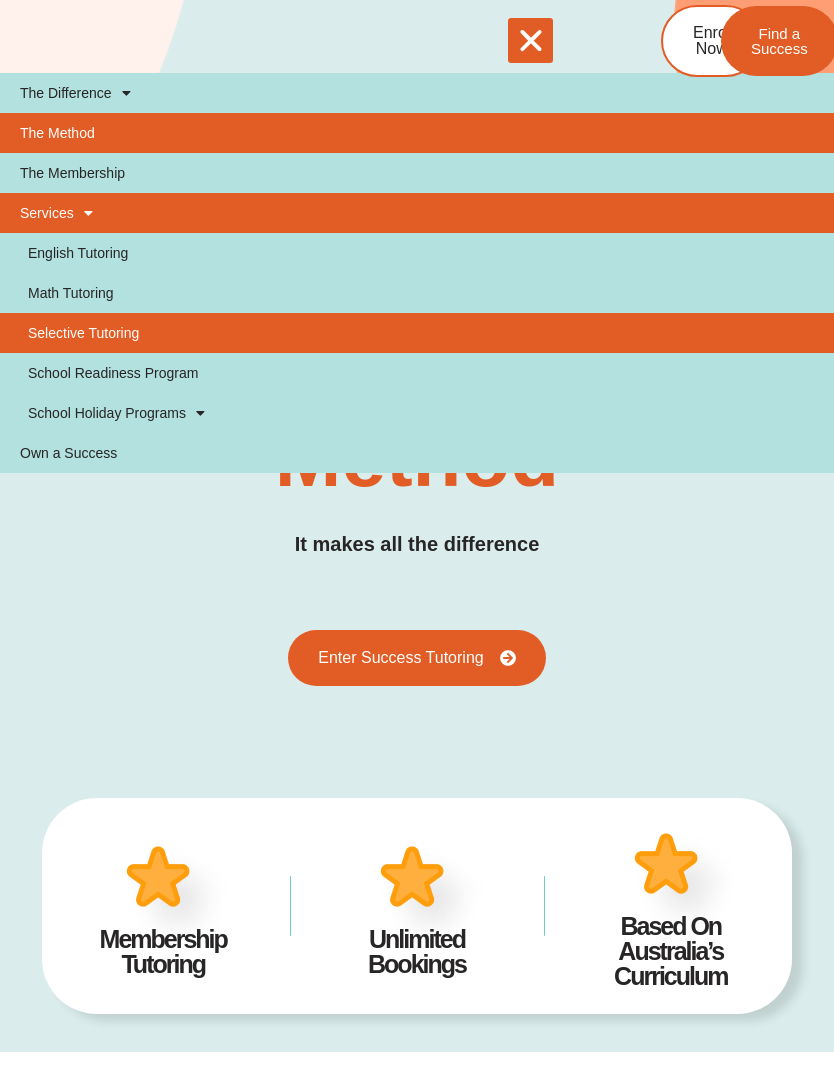 click on "Selective Tutoring" 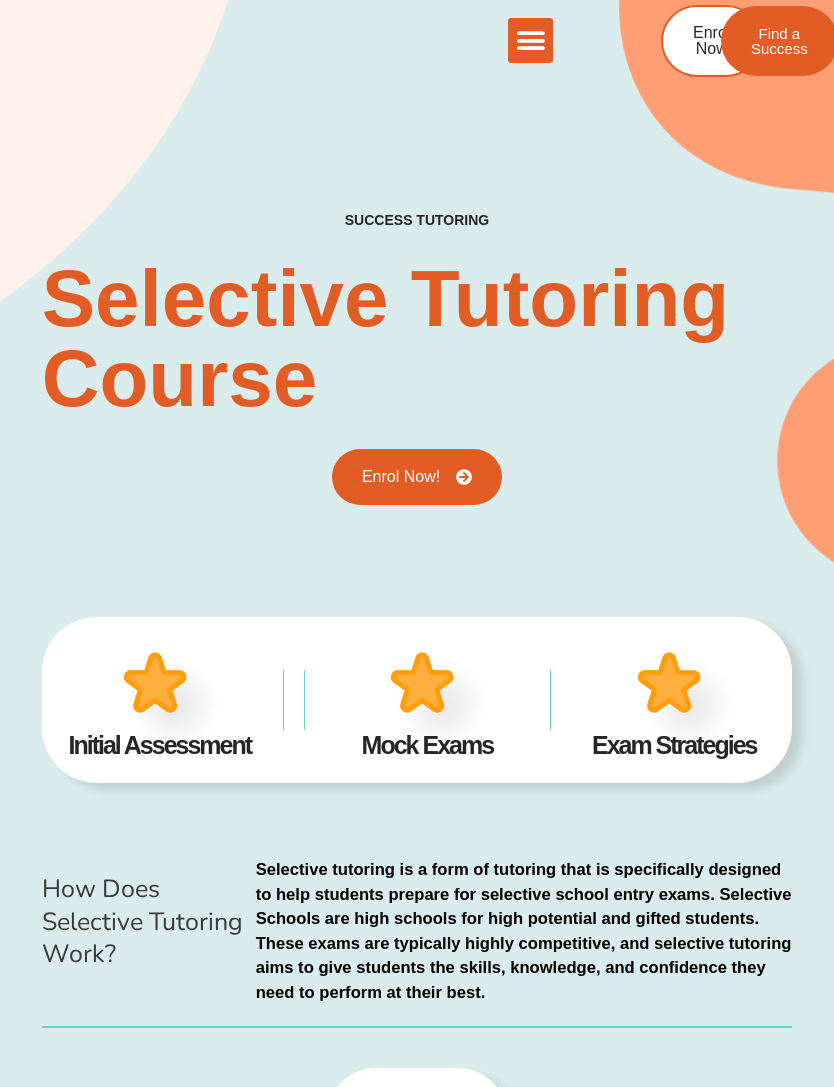 scroll, scrollTop: 121, scrollLeft: 0, axis: vertical 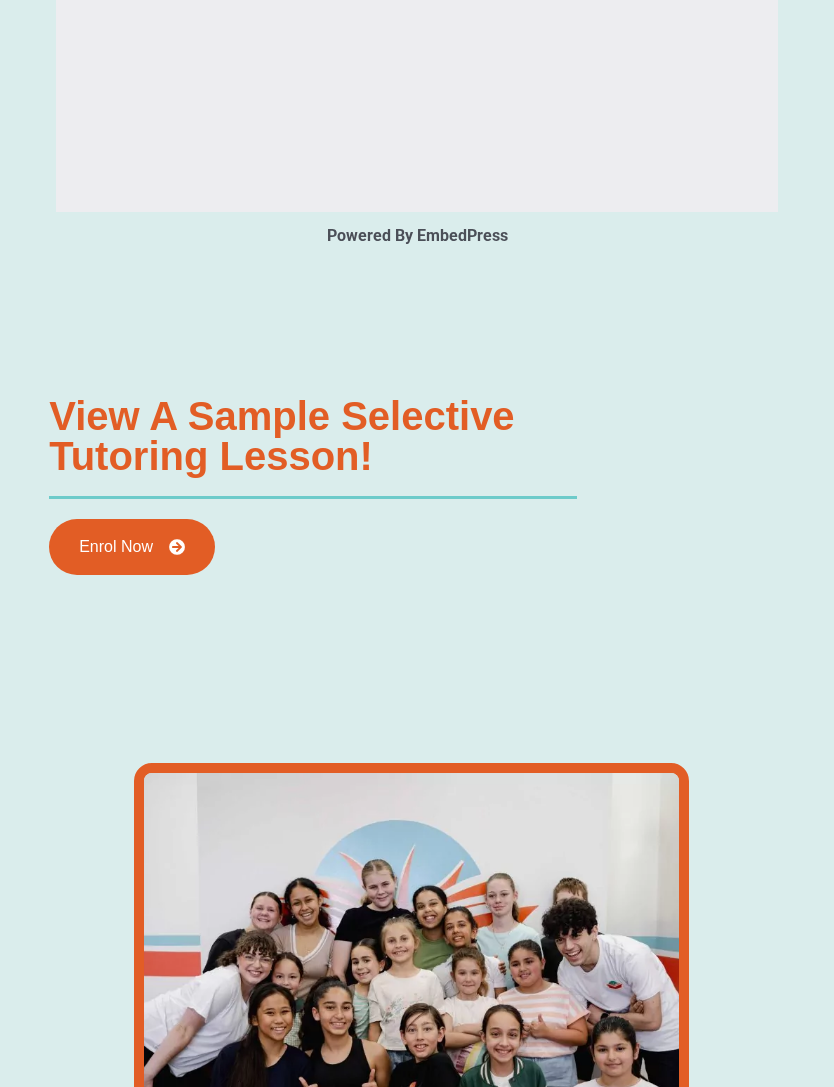 type on "*" 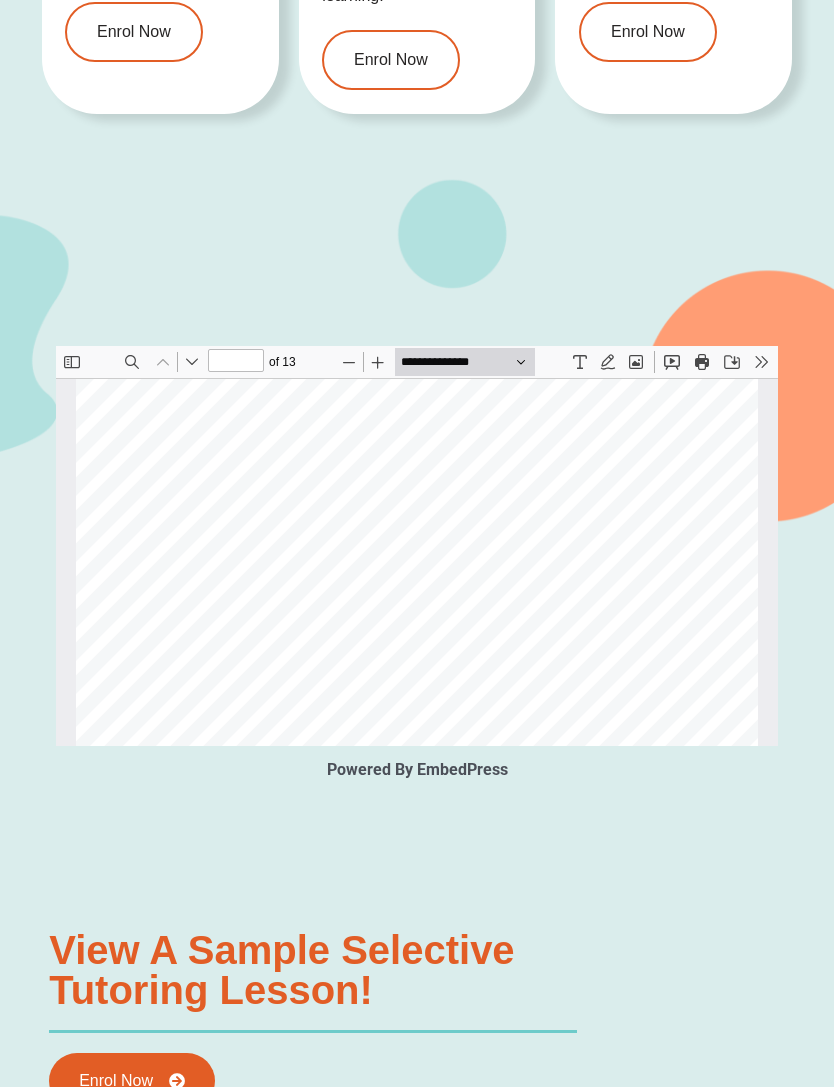 scroll, scrollTop: 2289, scrollLeft: 0, axis: vertical 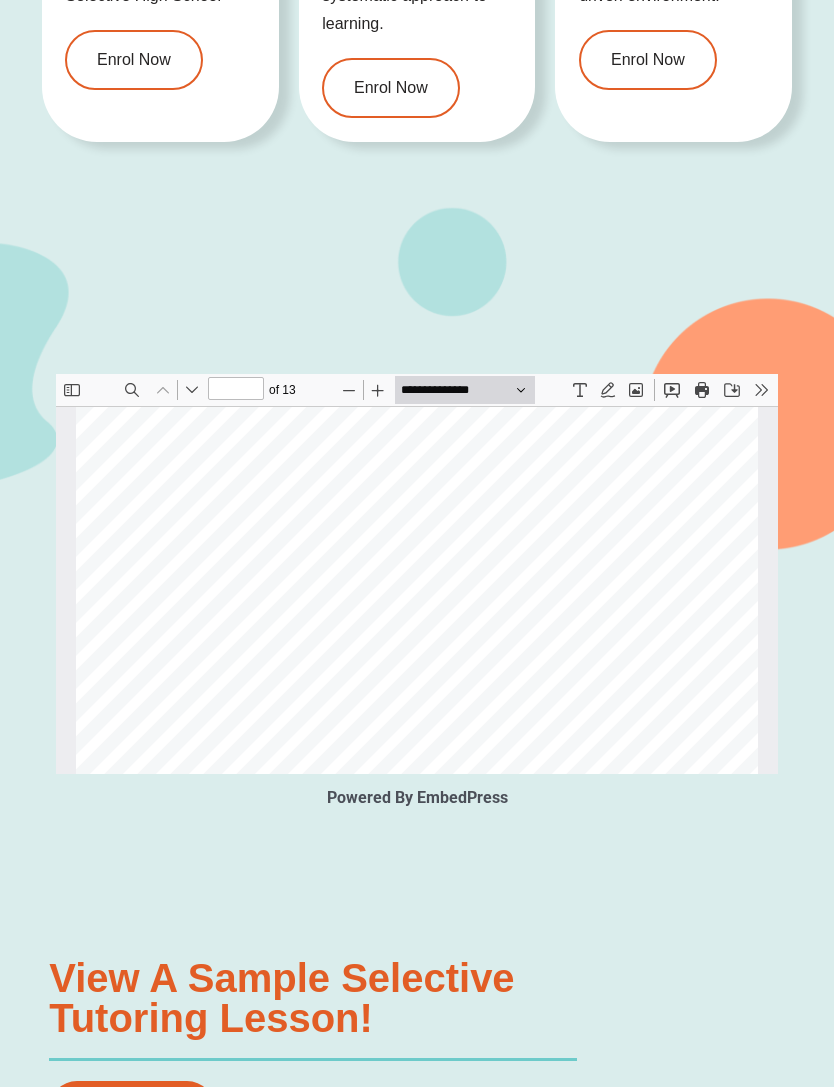 click on "Information Booklet" at bounding box center (414, 673) 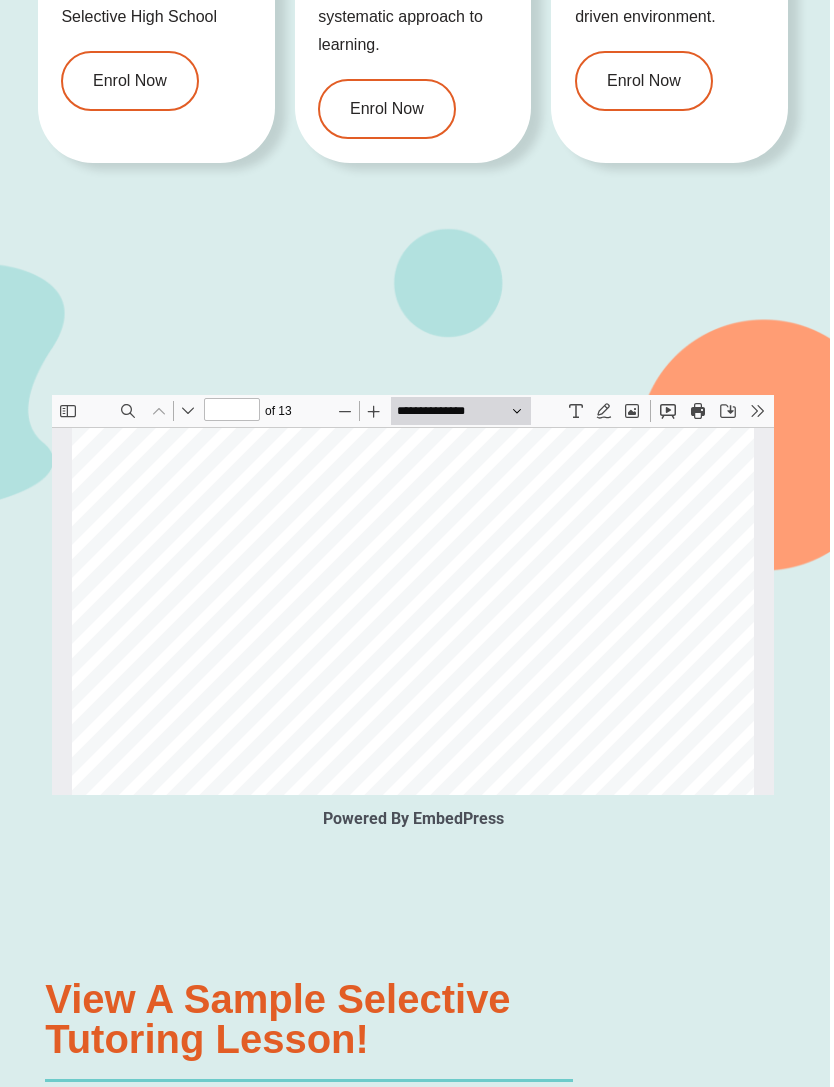 scroll, scrollTop: 2268, scrollLeft: 3, axis: both 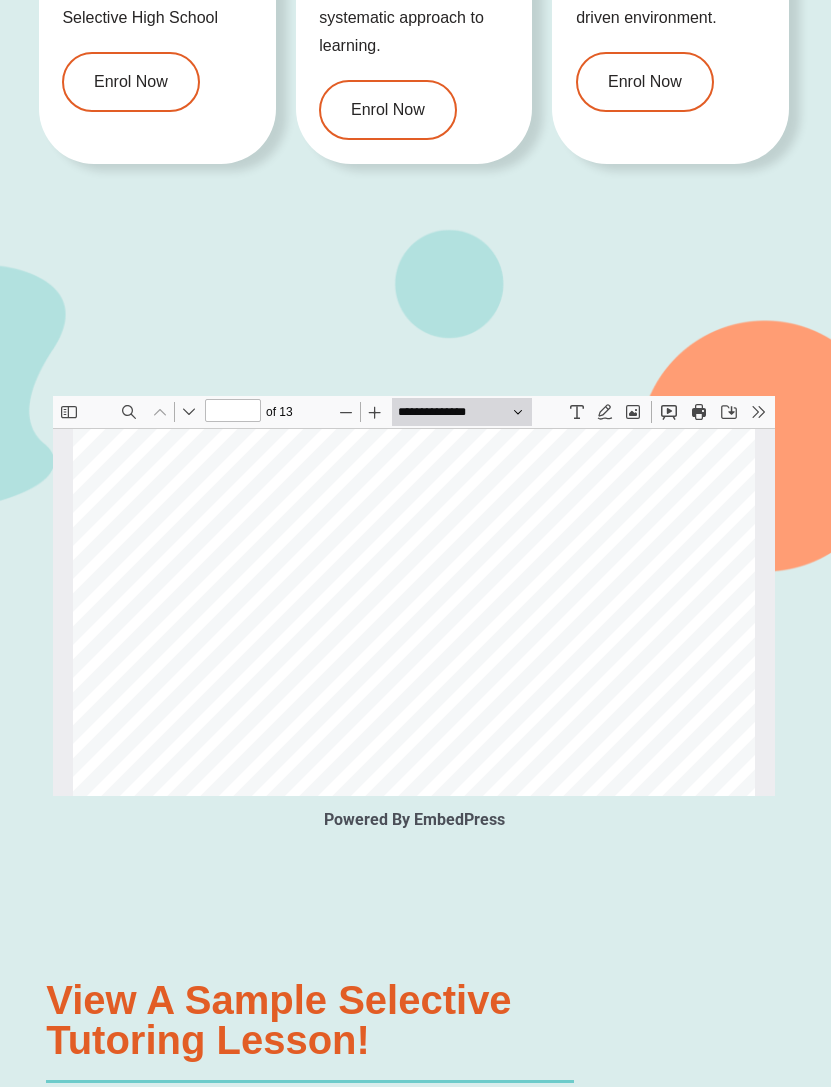 click on "Give your child the opportunity of a lifetime" at bounding box center (411, 761) 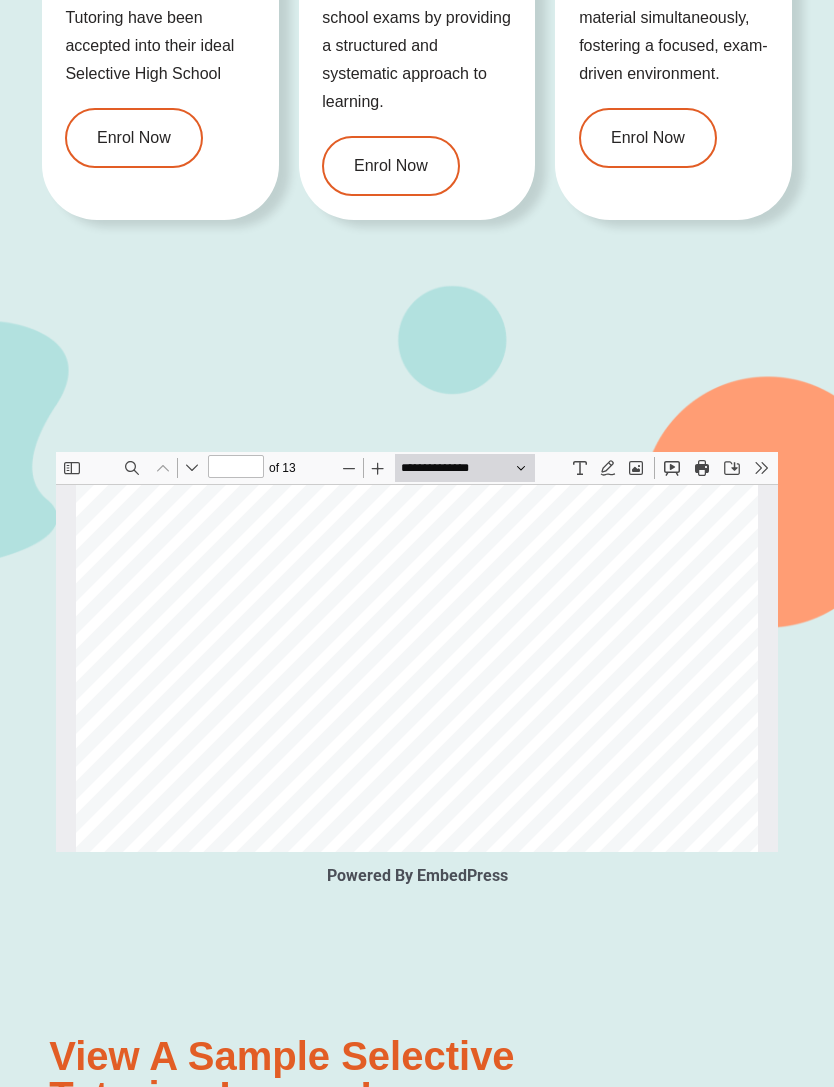 scroll, scrollTop: 2211, scrollLeft: 0, axis: vertical 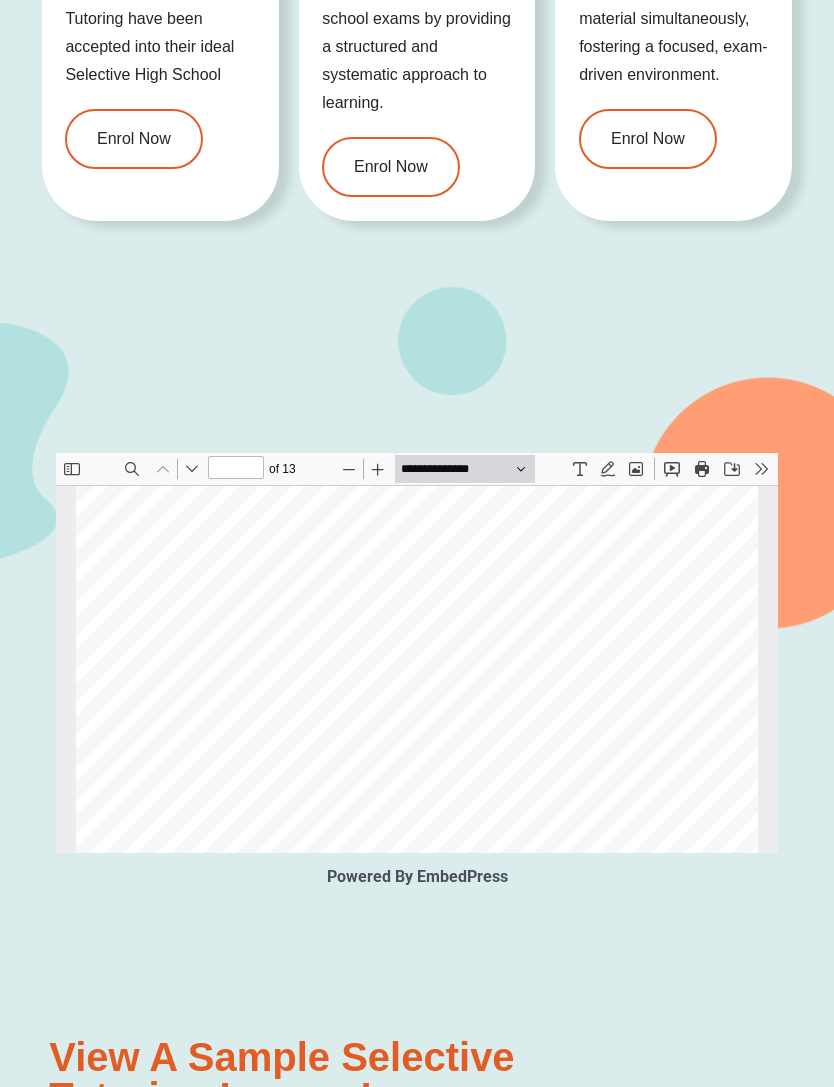 click on "Selective Course Selective Course Information Booklet Information Booklet Give your child the opportunity of a lifetime Give your child the opportunity of a lifetime" at bounding box center [417, 966] 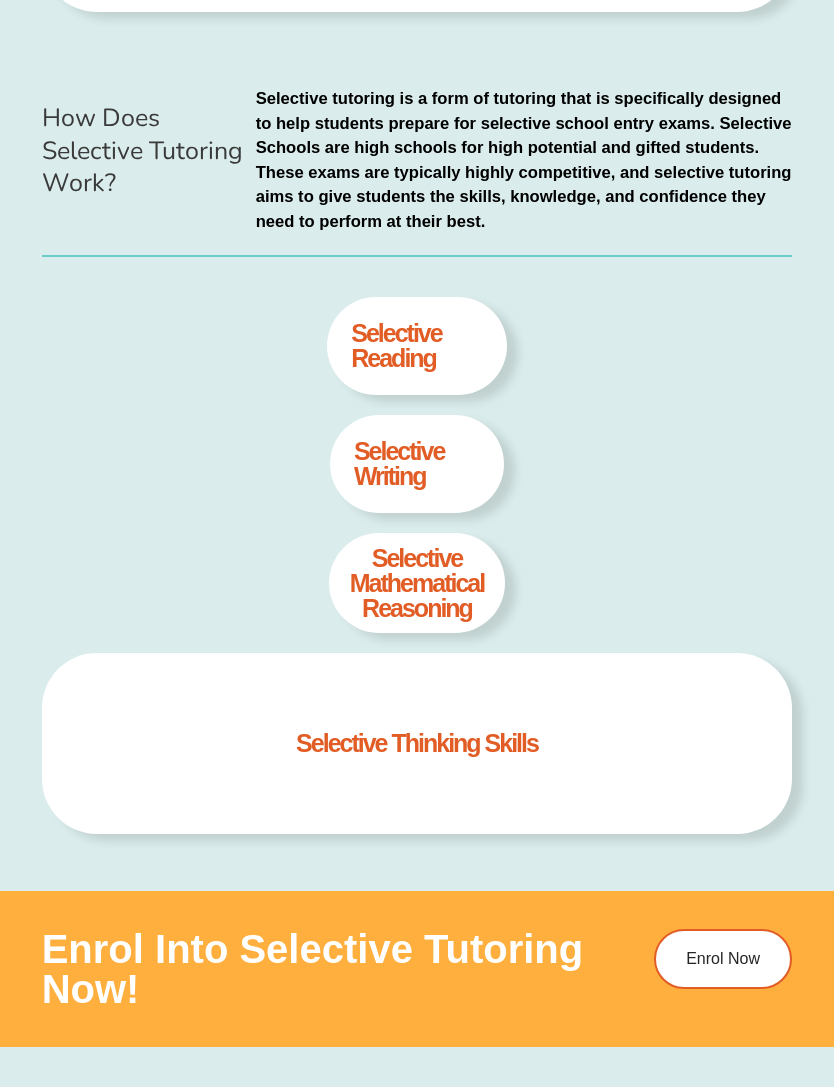 scroll, scrollTop: 769, scrollLeft: 0, axis: vertical 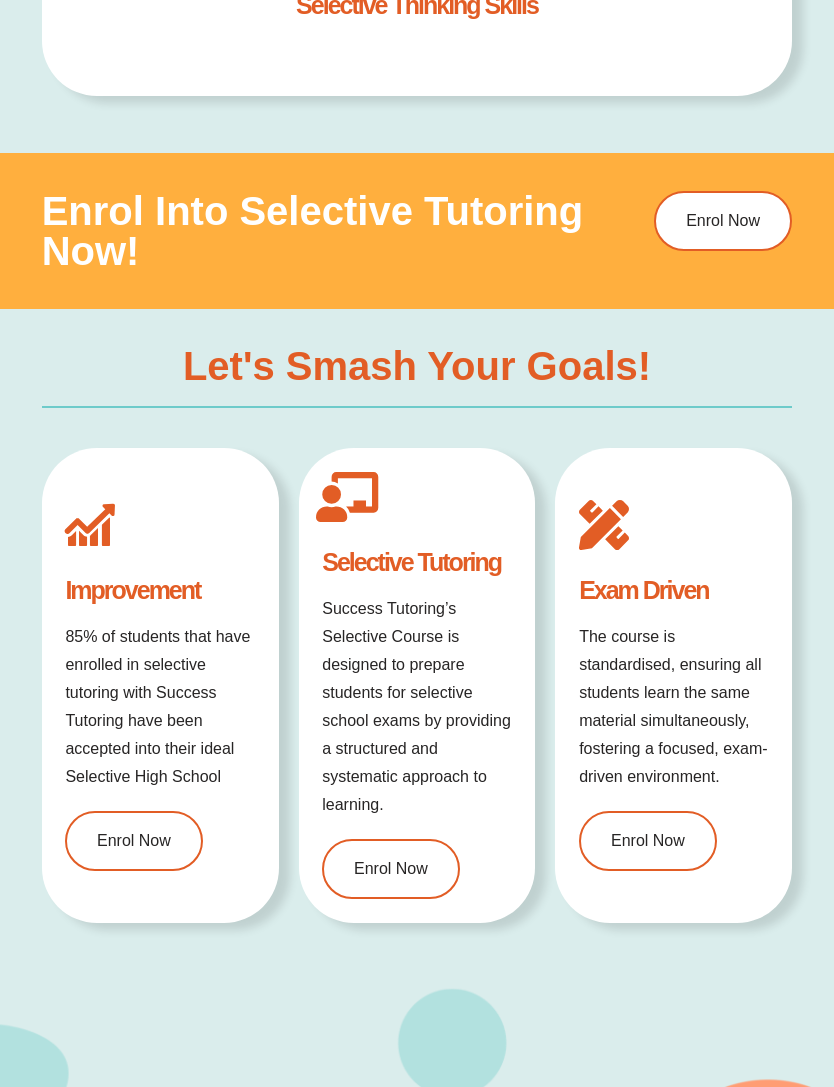 type on "*" 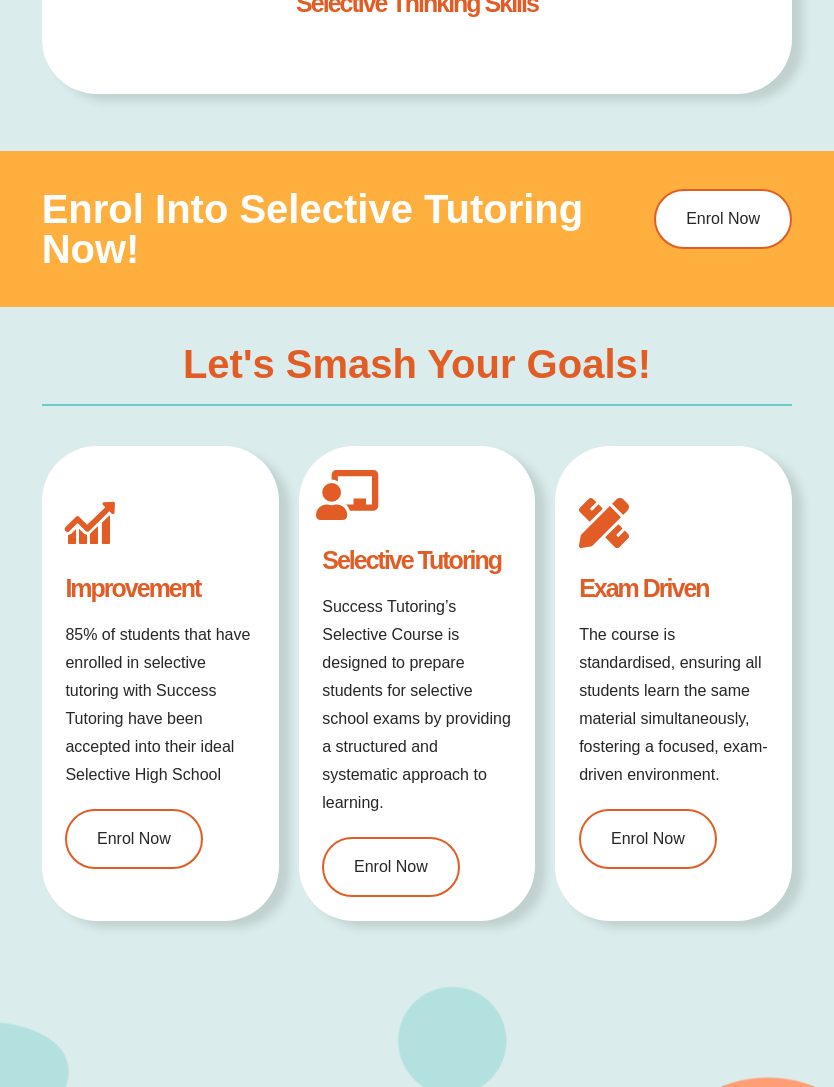 scroll, scrollTop: 10, scrollLeft: 0, axis: vertical 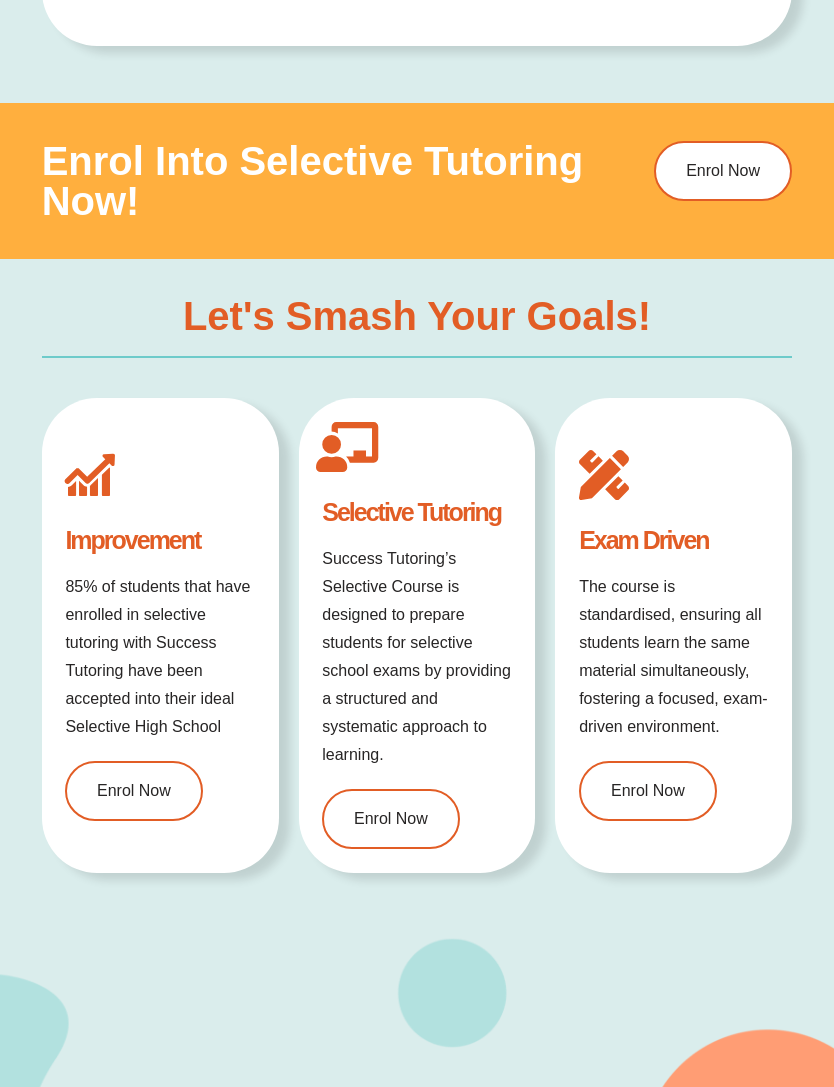 type on "*" 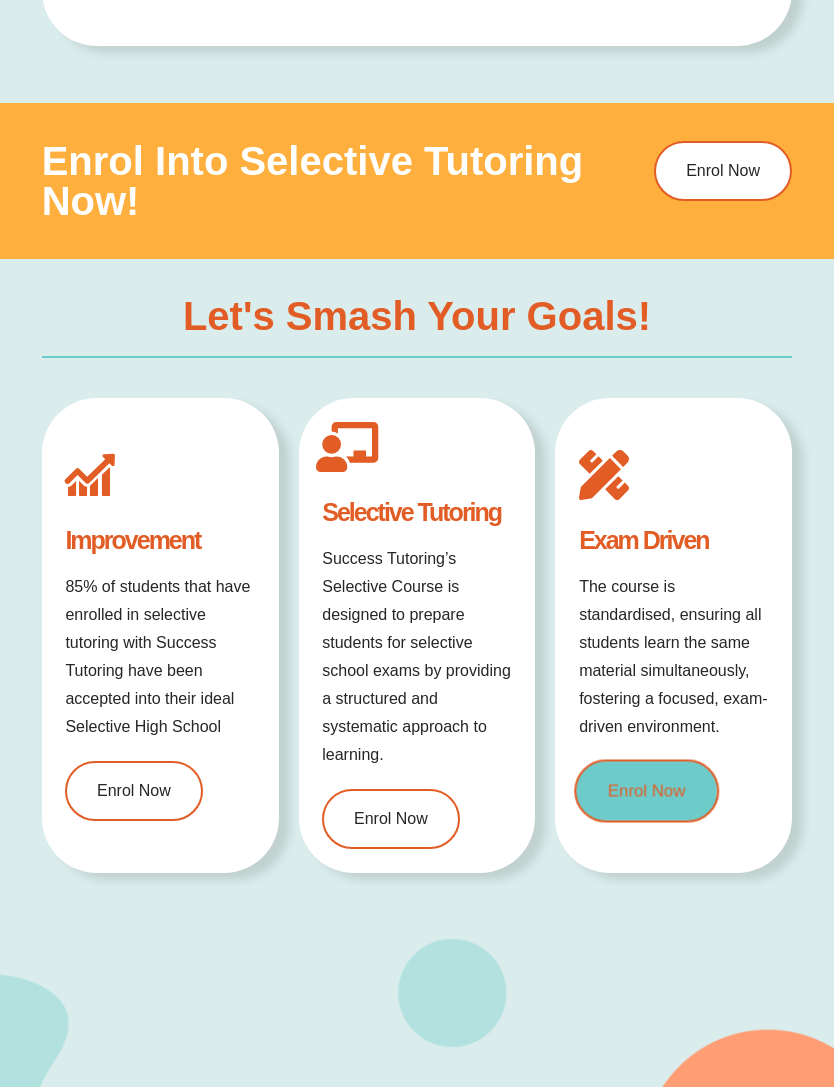 click on "Enrol Now" at bounding box center [647, 792] 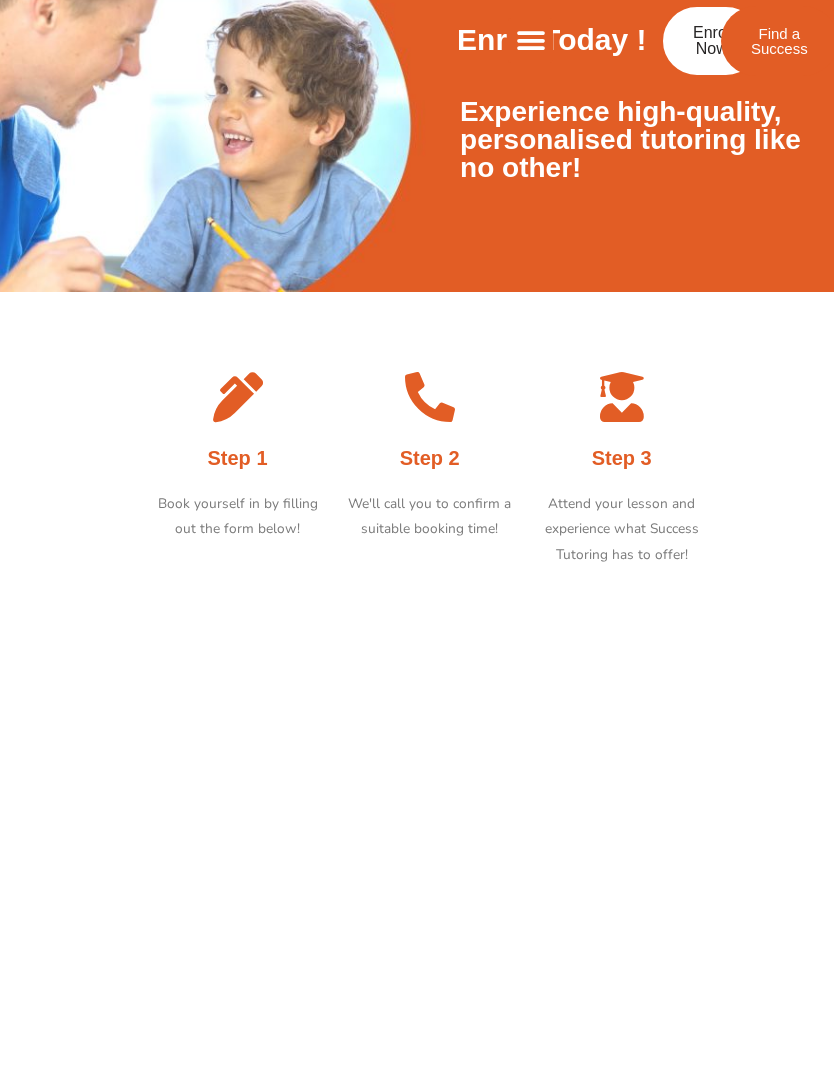 scroll, scrollTop: 138, scrollLeft: 0, axis: vertical 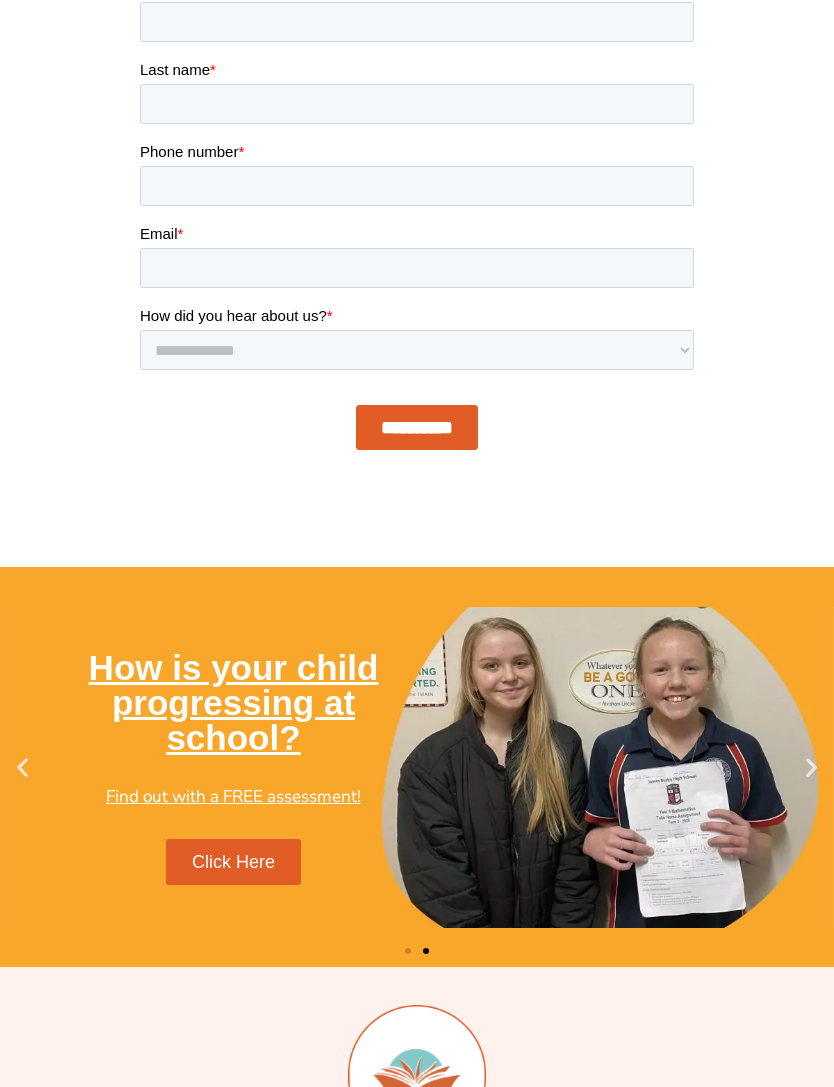 click on "Click Here" at bounding box center [233, 862] 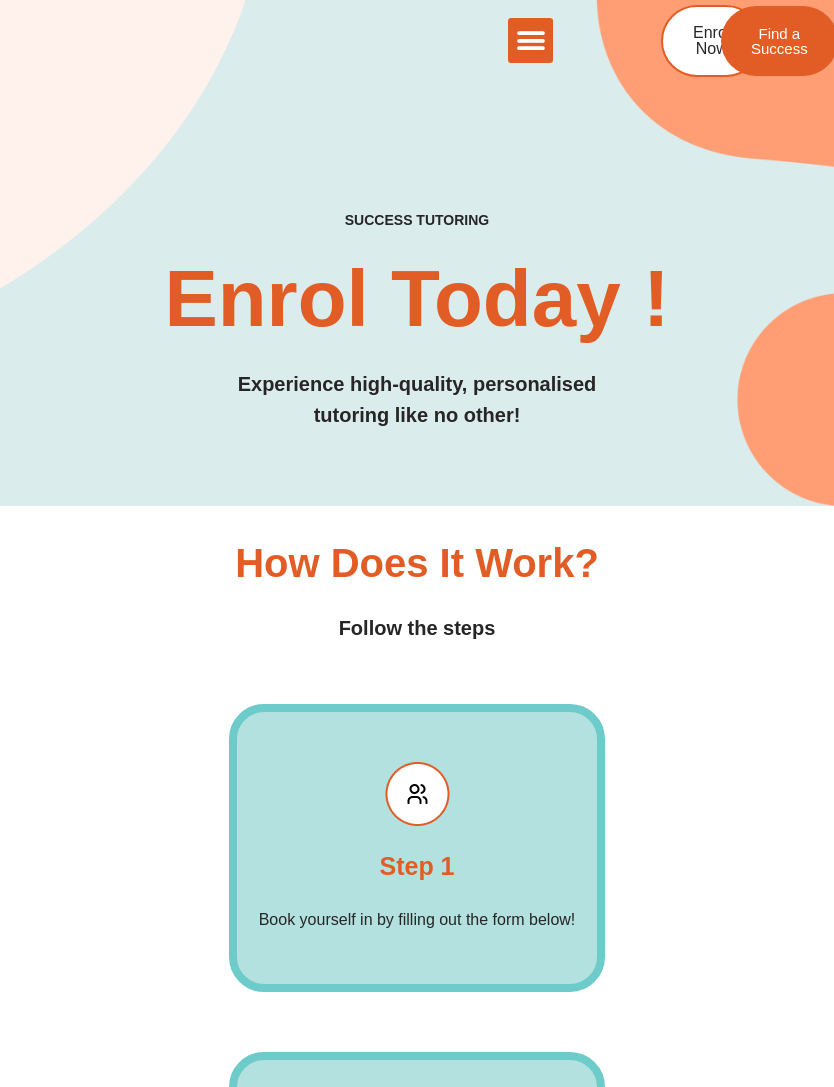scroll, scrollTop: 0, scrollLeft: 0, axis: both 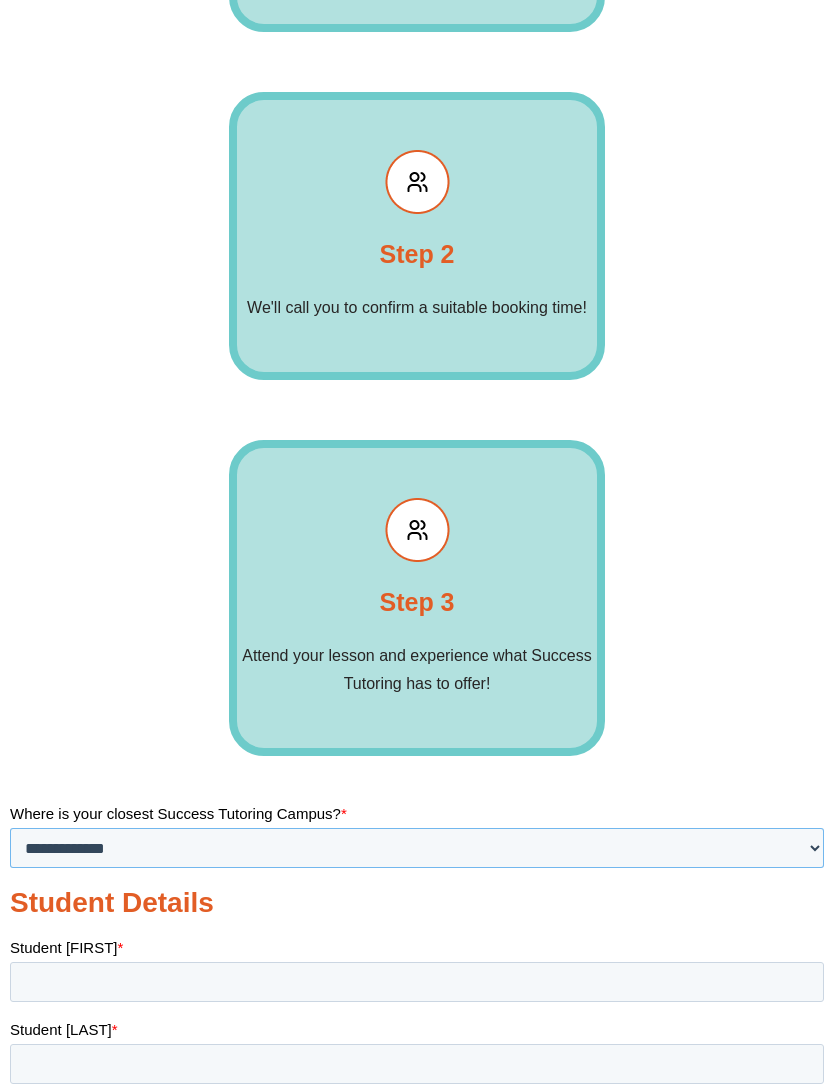 click on "**********" at bounding box center (417, 847) 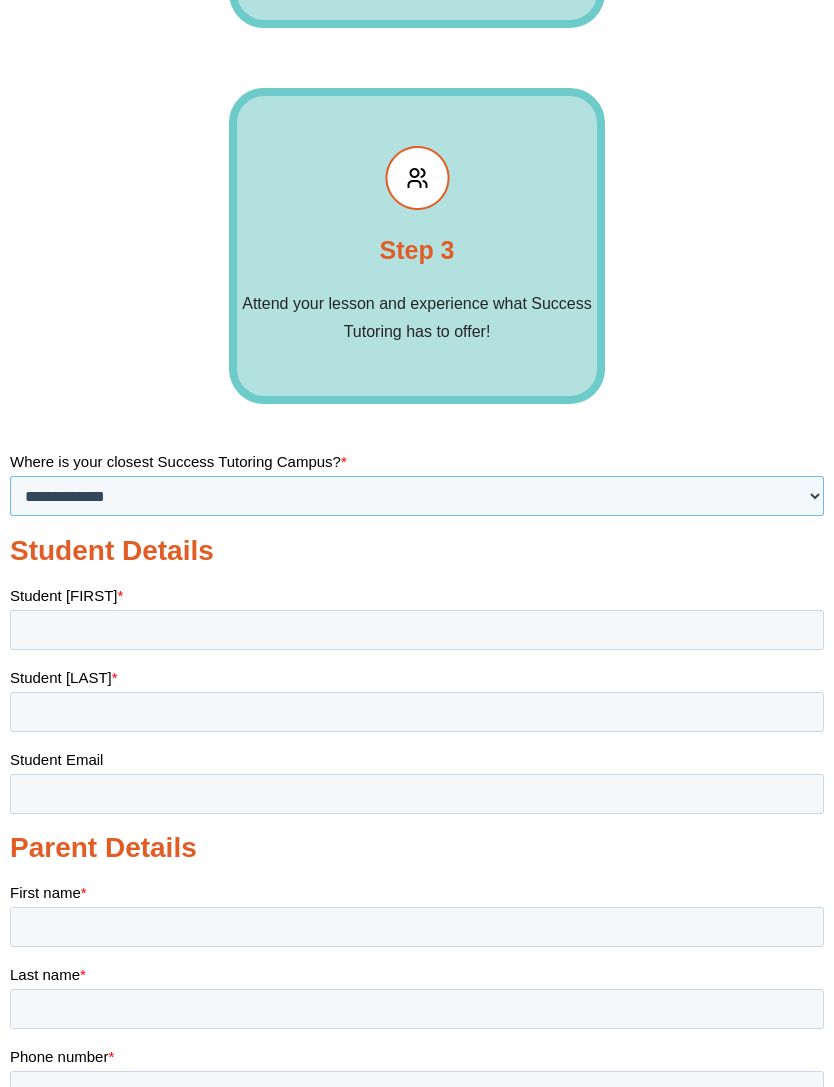 scroll, scrollTop: 1313, scrollLeft: 0, axis: vertical 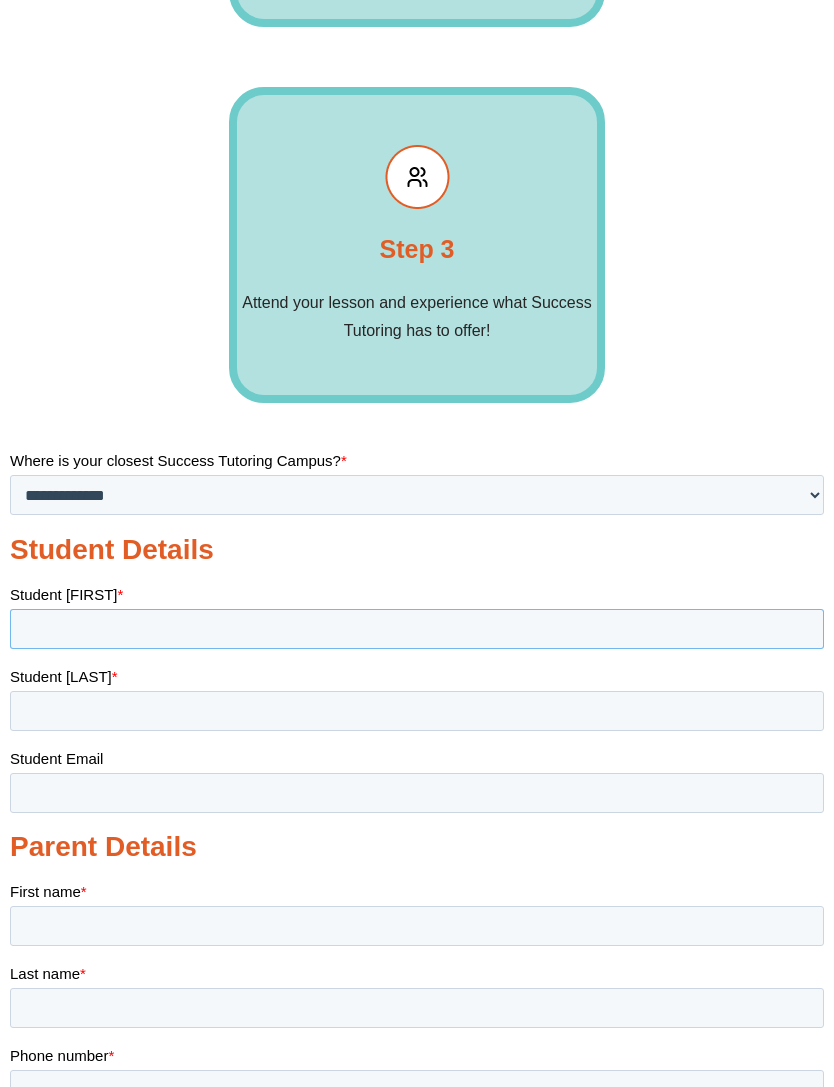 click on "Student [FIRST] *" at bounding box center (417, 628) 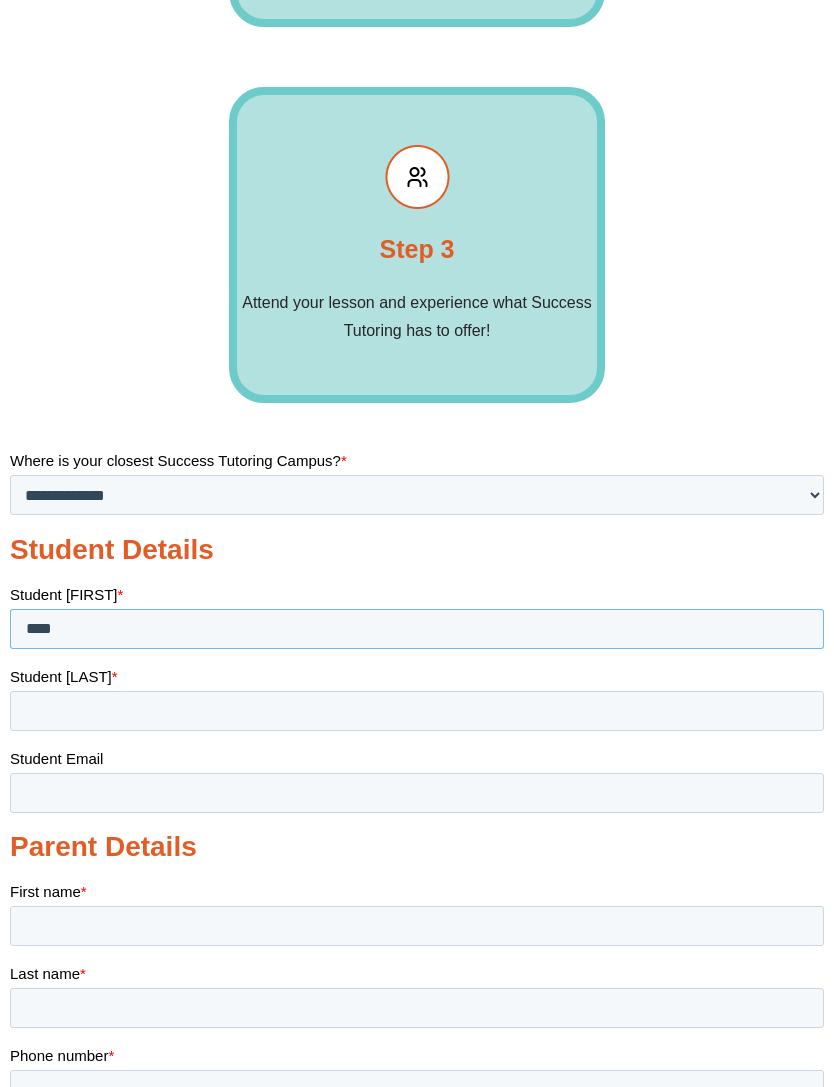 type on "****" 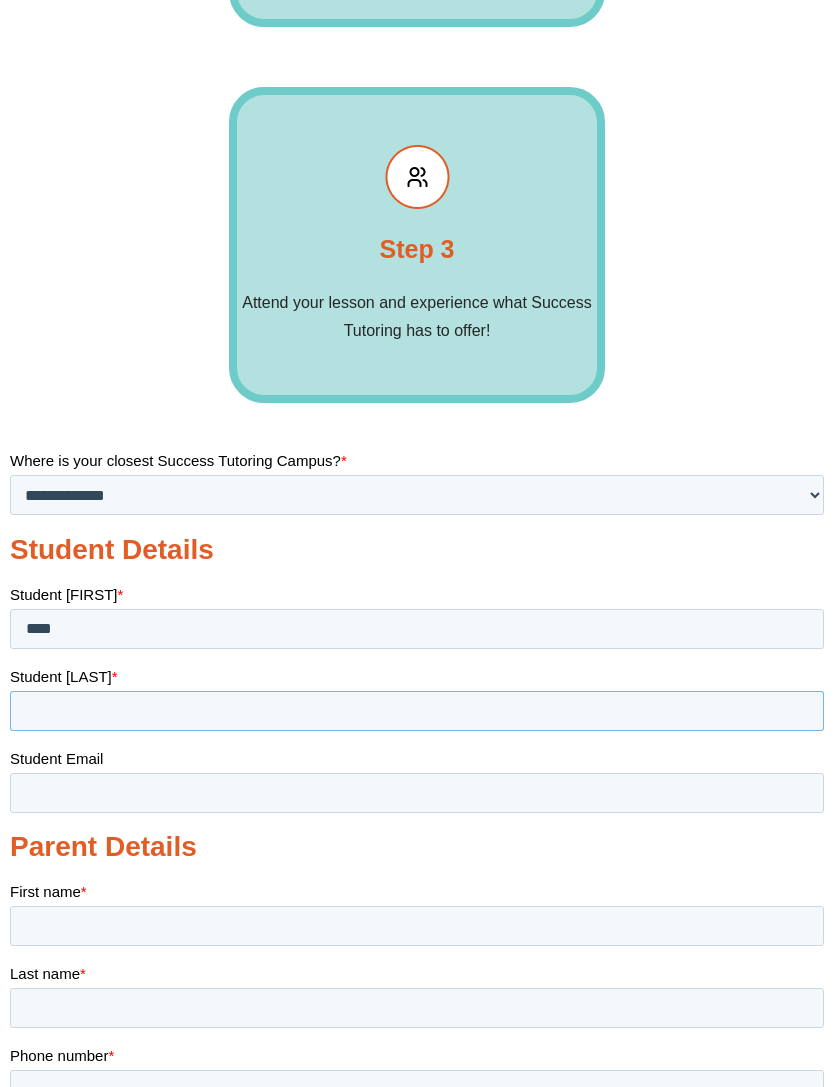 click on "Student [LAST] *" at bounding box center (417, 710) 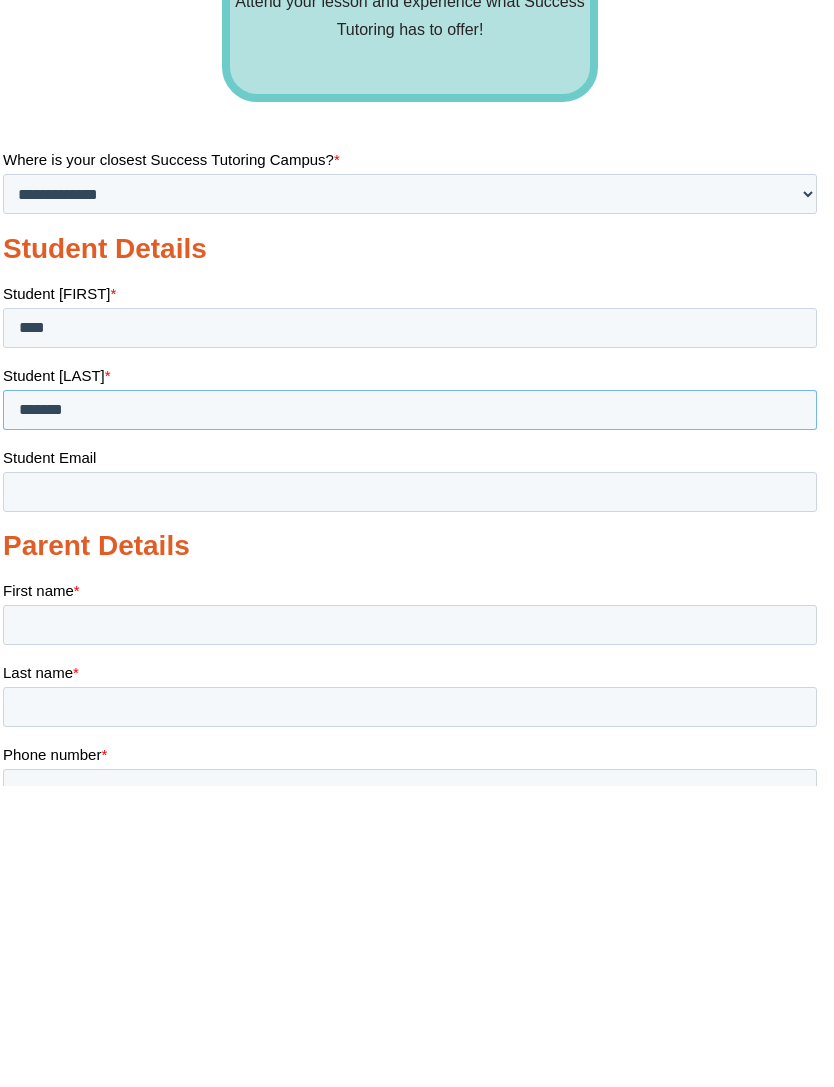 scroll, scrollTop: 1313, scrollLeft: 0, axis: vertical 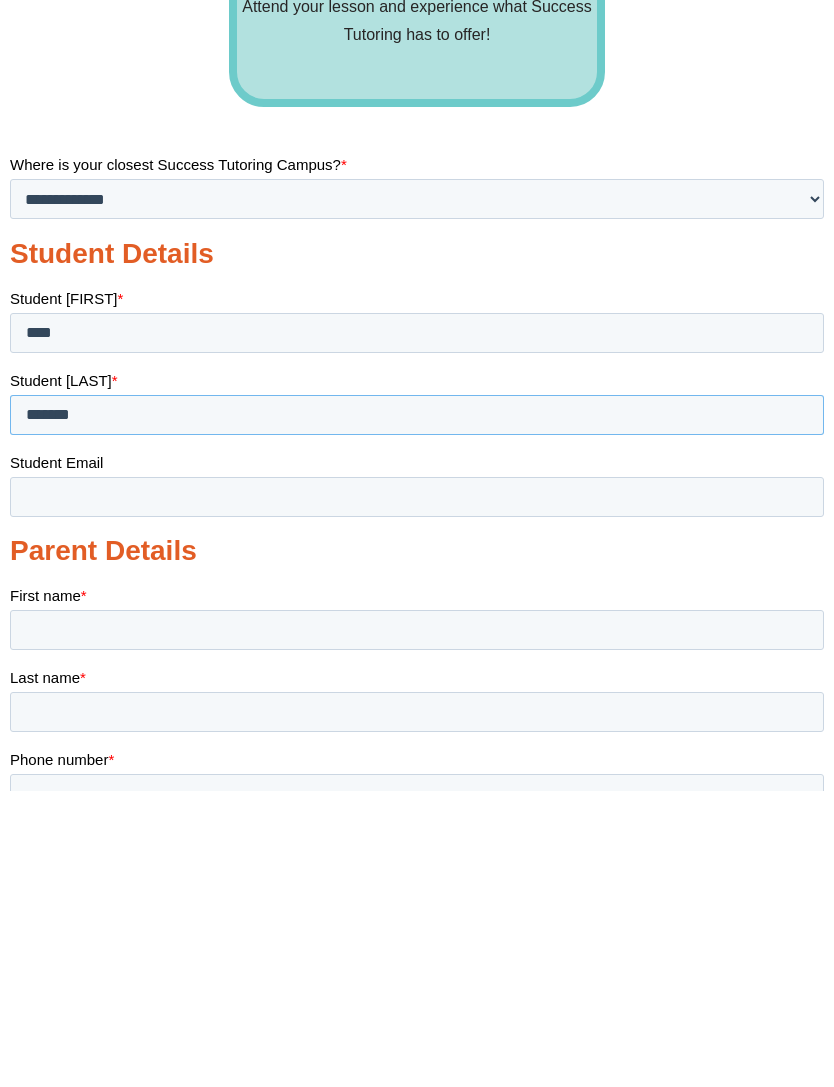 type on "*******" 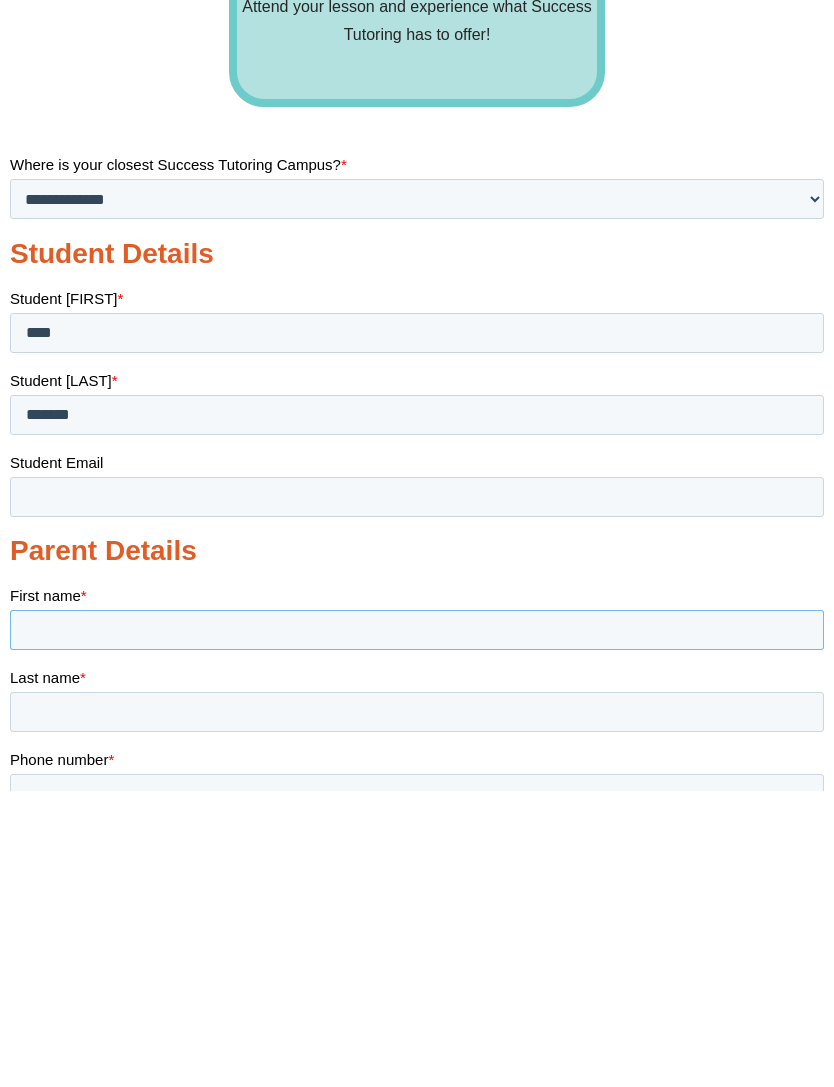 click on "First name *" at bounding box center (417, 629) 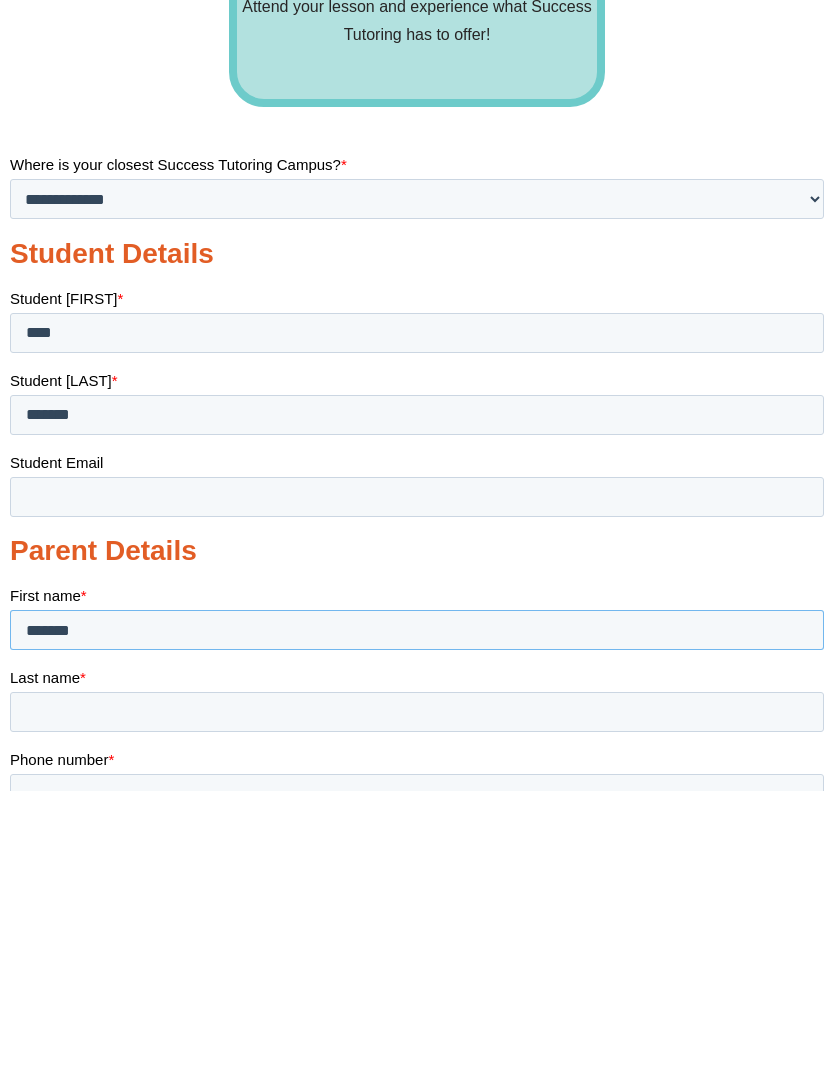type on "*******" 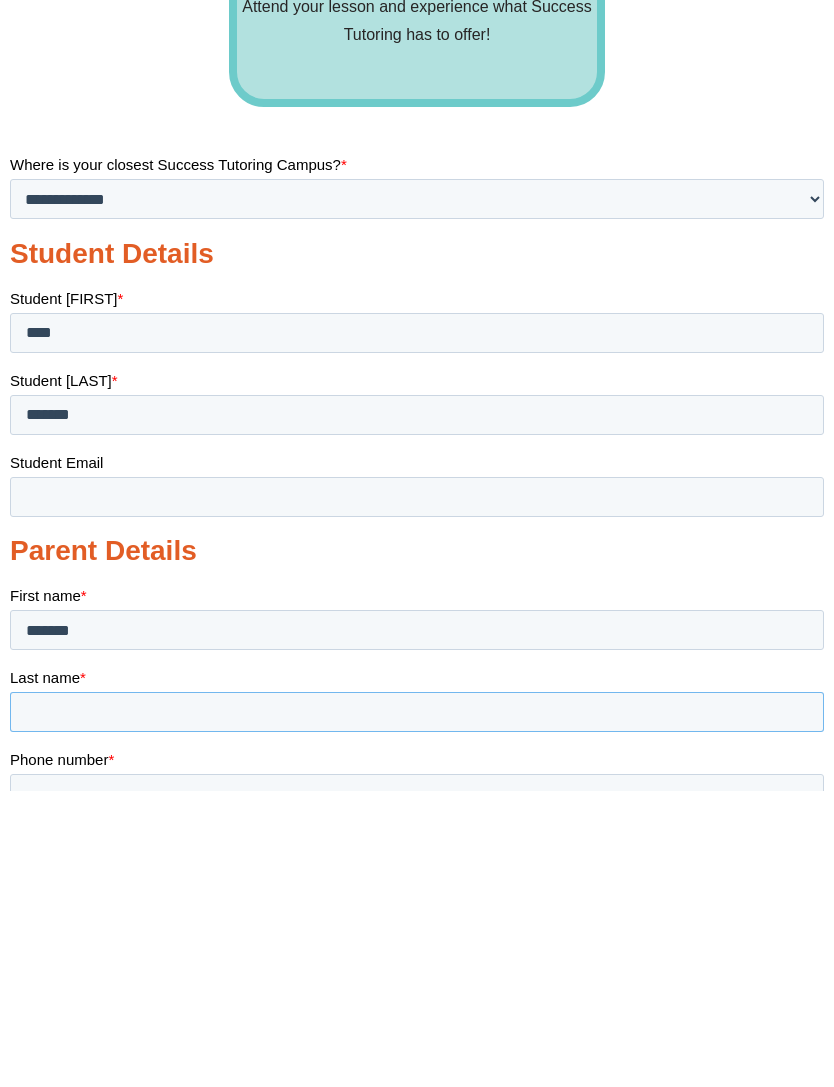 click on "Student [LAST] *" at bounding box center (417, 711) 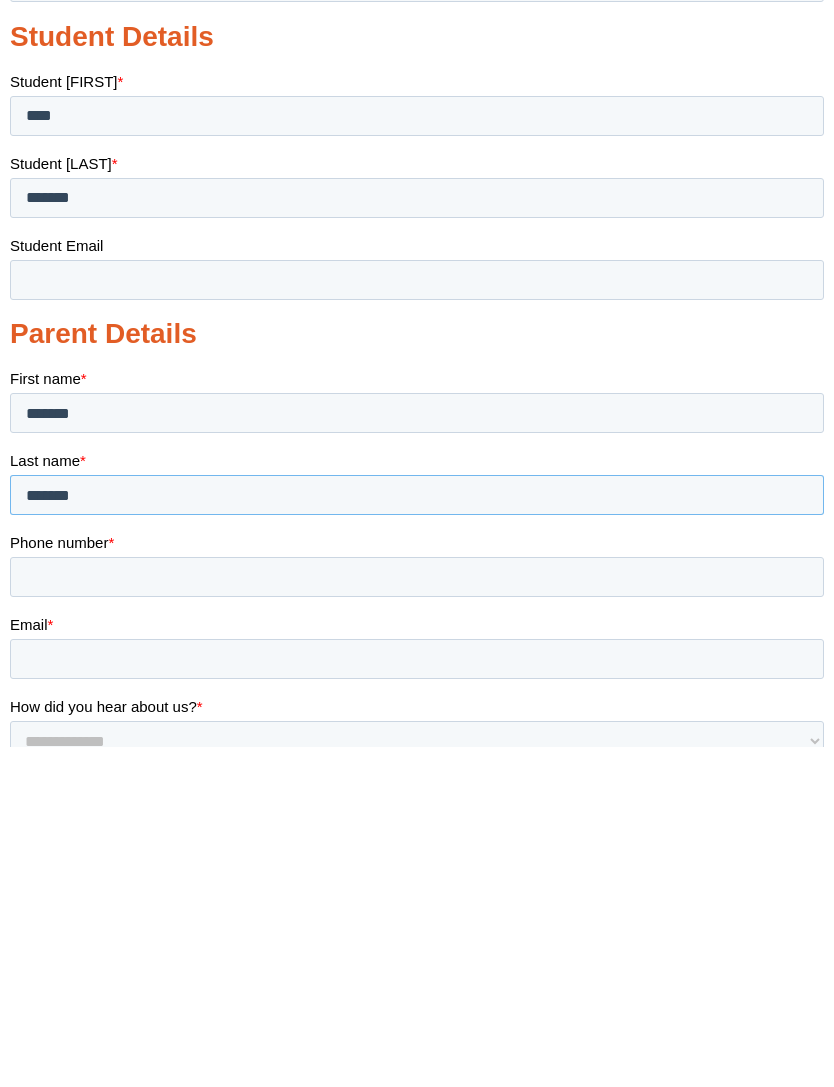 scroll, scrollTop: 1544, scrollLeft: 0, axis: vertical 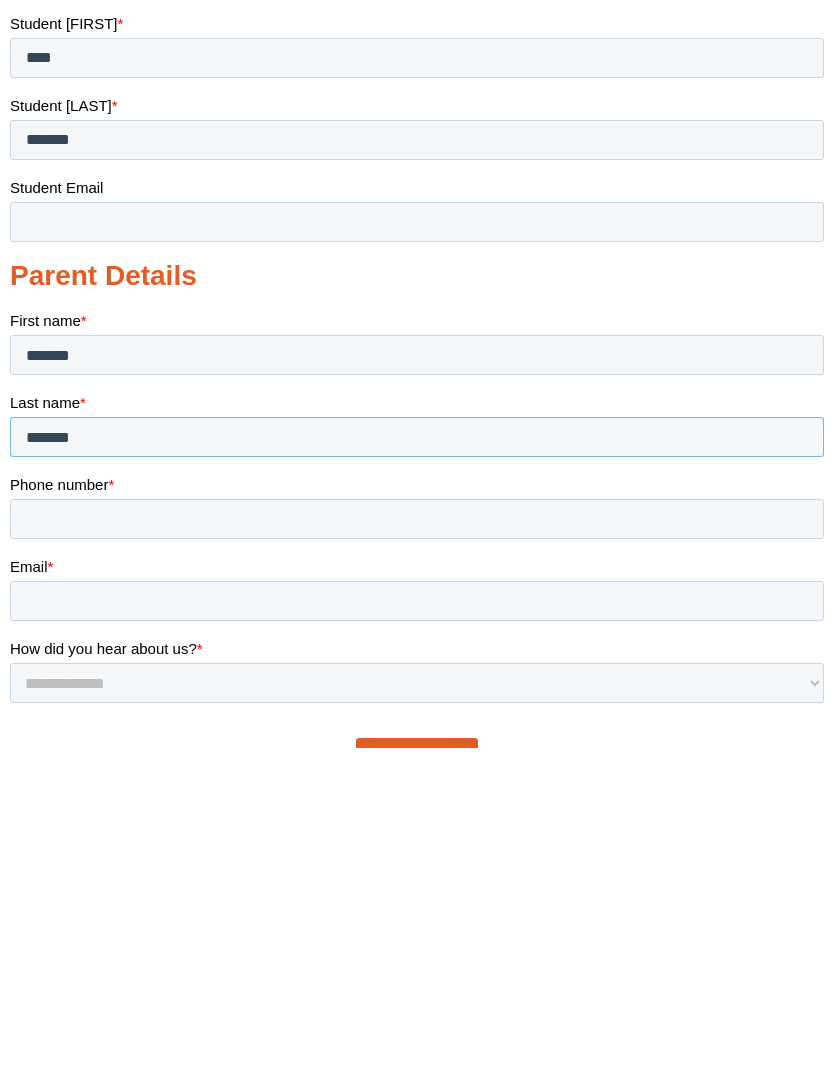 type on "*******" 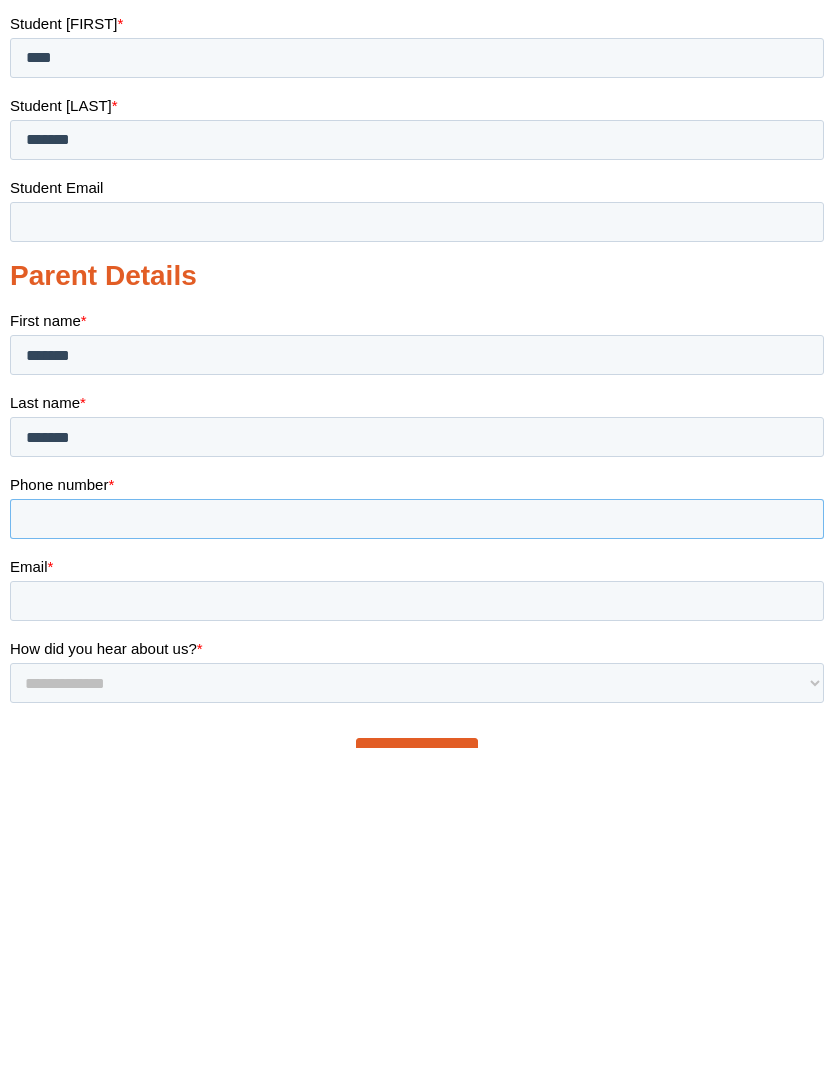 click on "Phone number *" at bounding box center [417, 520] 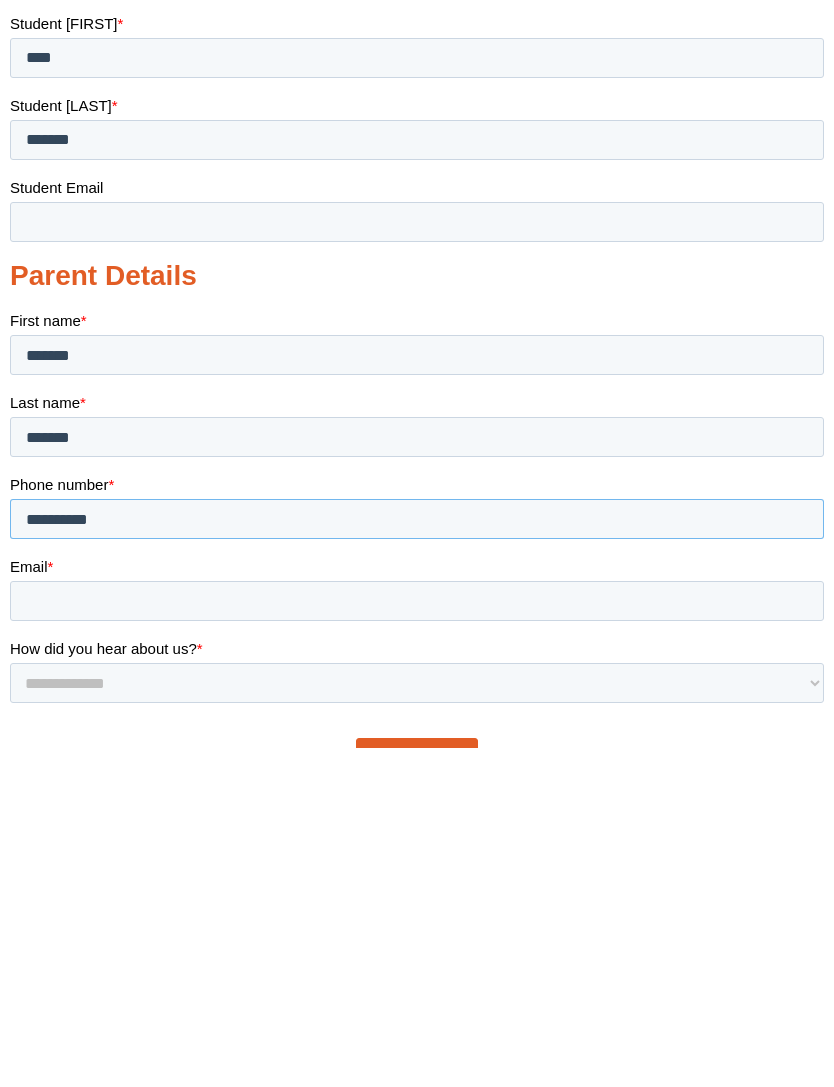 type on "**********" 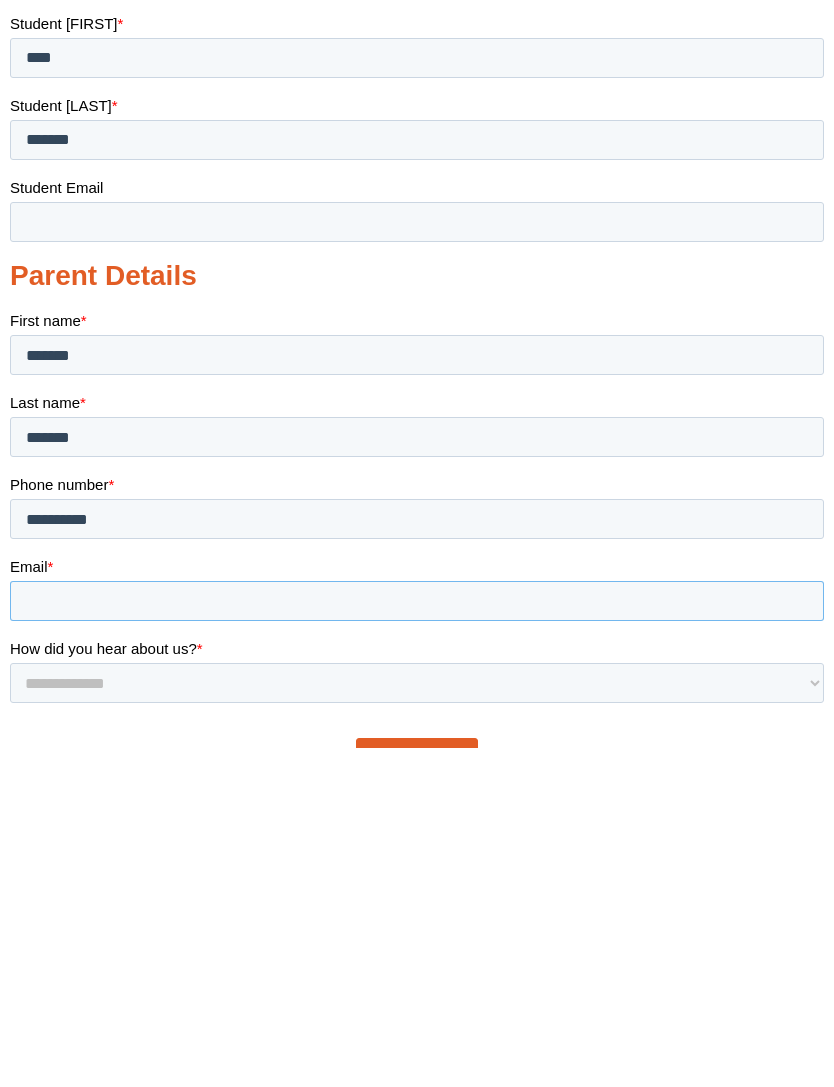 click on "Email *" at bounding box center (417, 602) 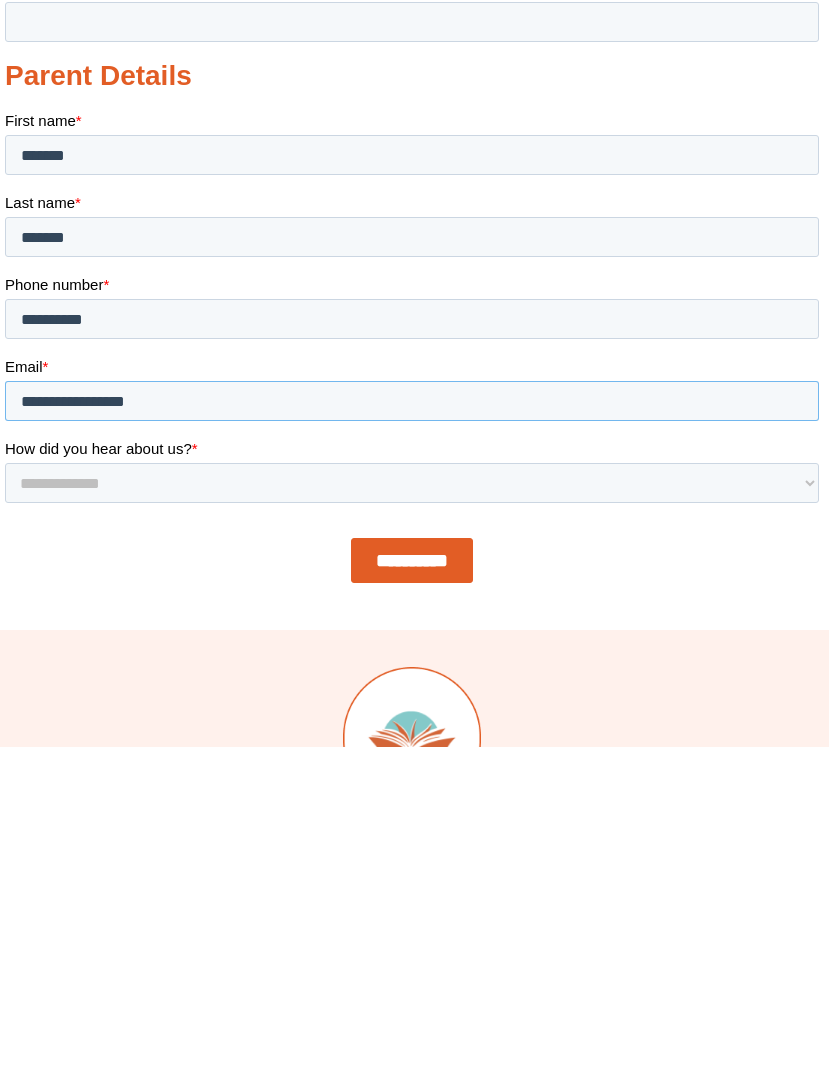 scroll, scrollTop: 1750, scrollLeft: 3, axis: both 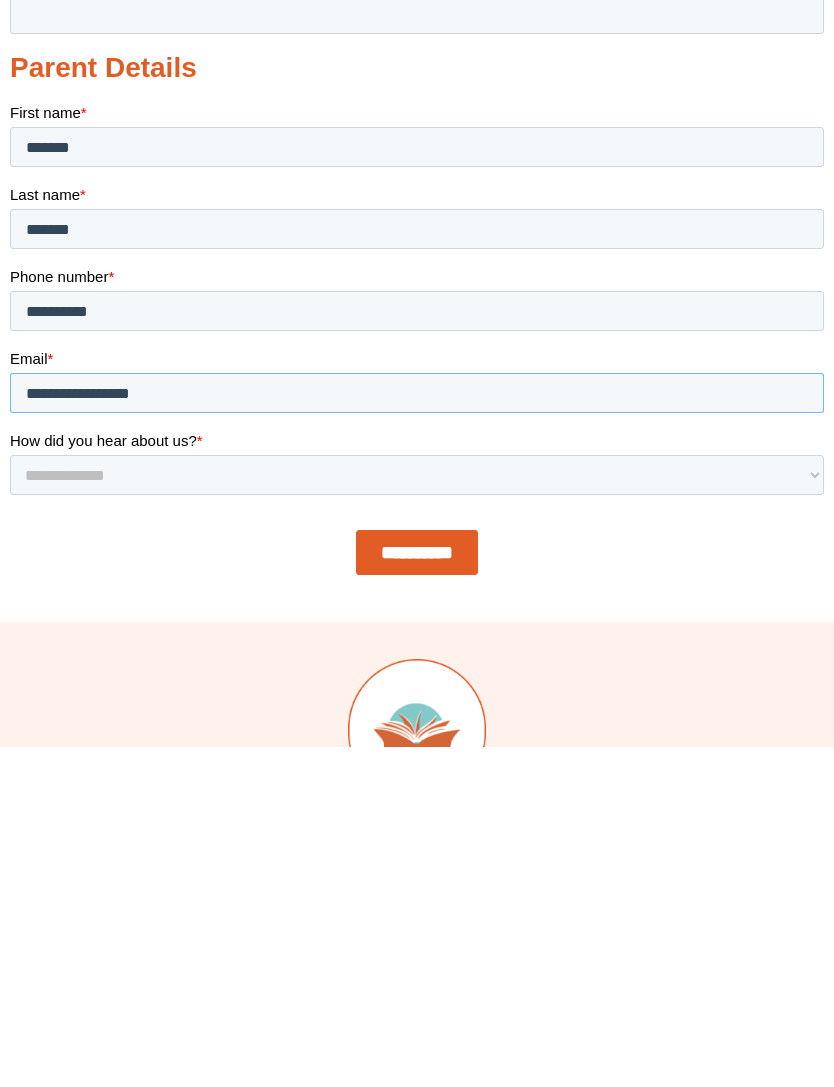 type on "**********" 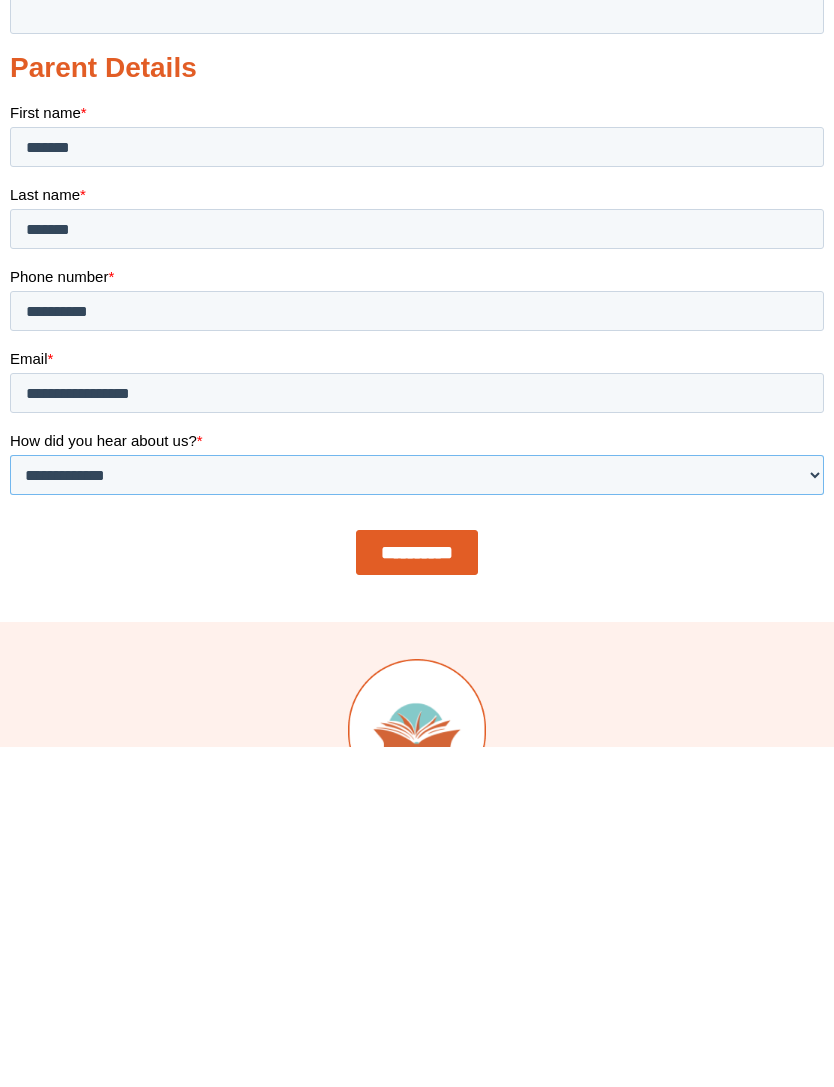 click on "[PHONE]" at bounding box center [417, 475] 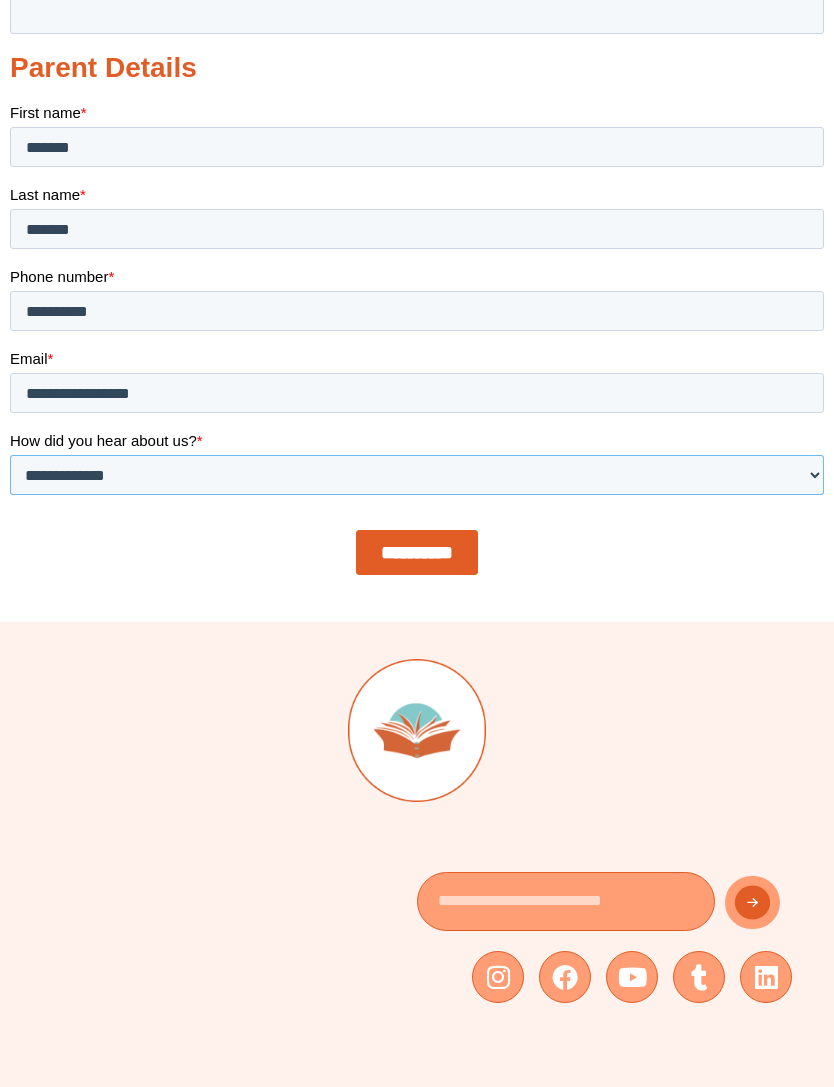 select on "******" 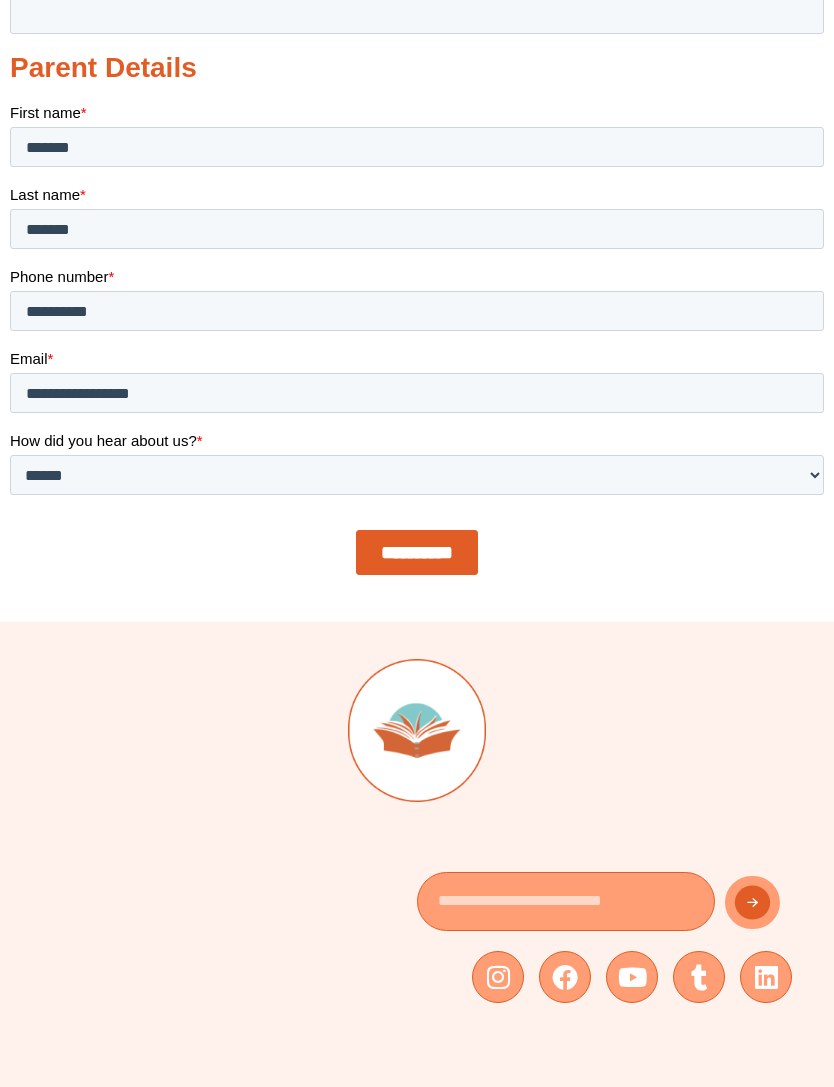 click on "**********" at bounding box center (417, 552) 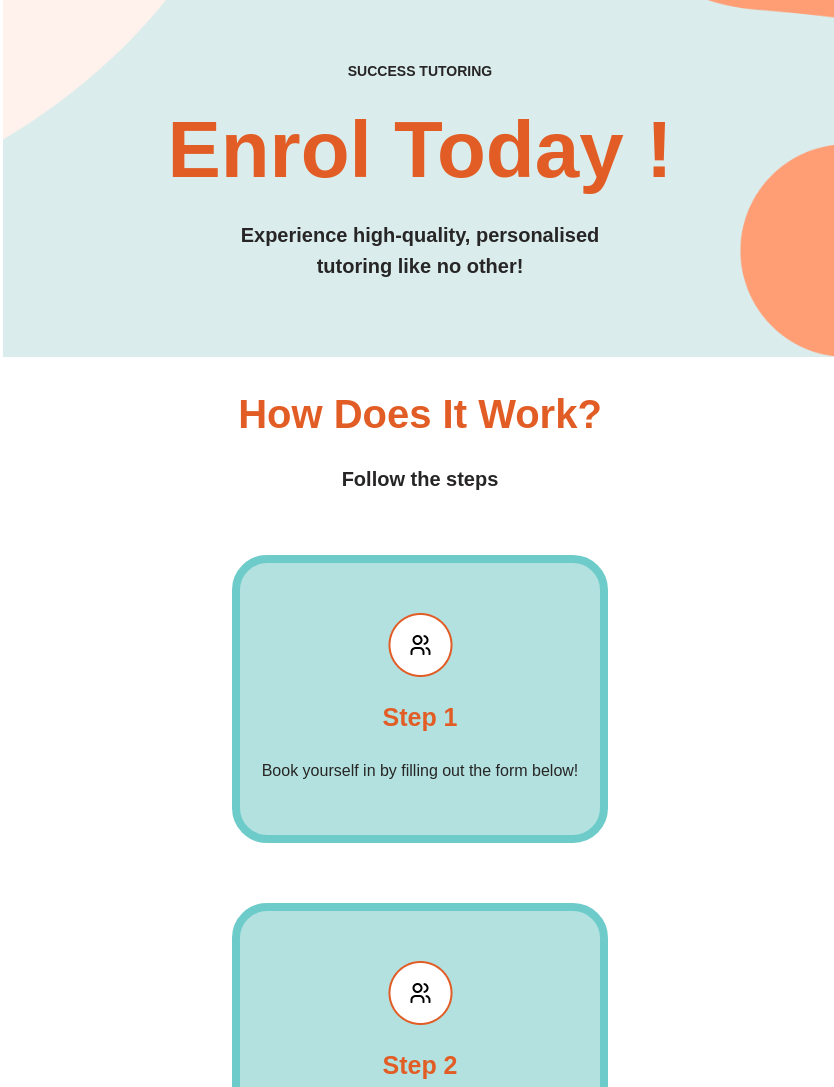 scroll, scrollTop: 0, scrollLeft: 0, axis: both 